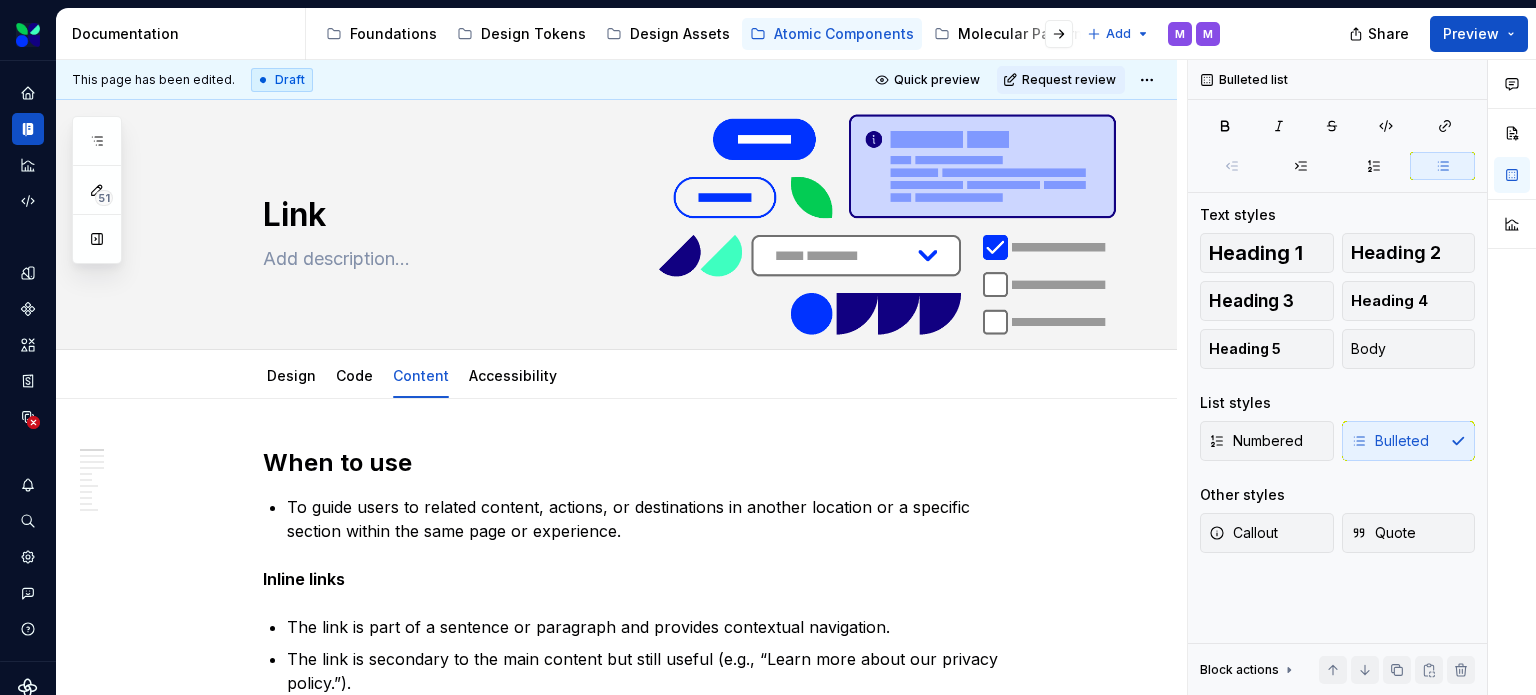 scroll, scrollTop: 0, scrollLeft: 0, axis: both 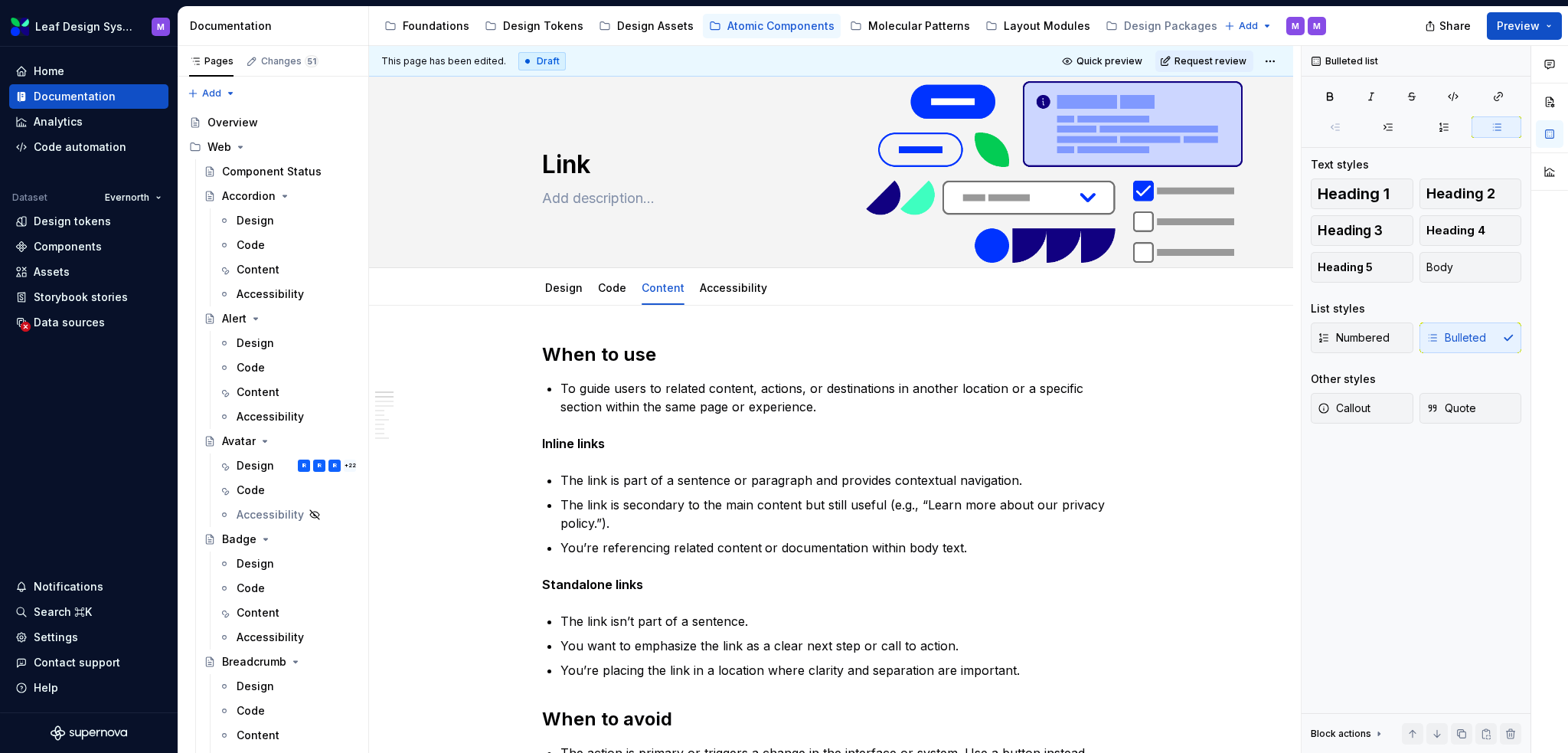 type on "*" 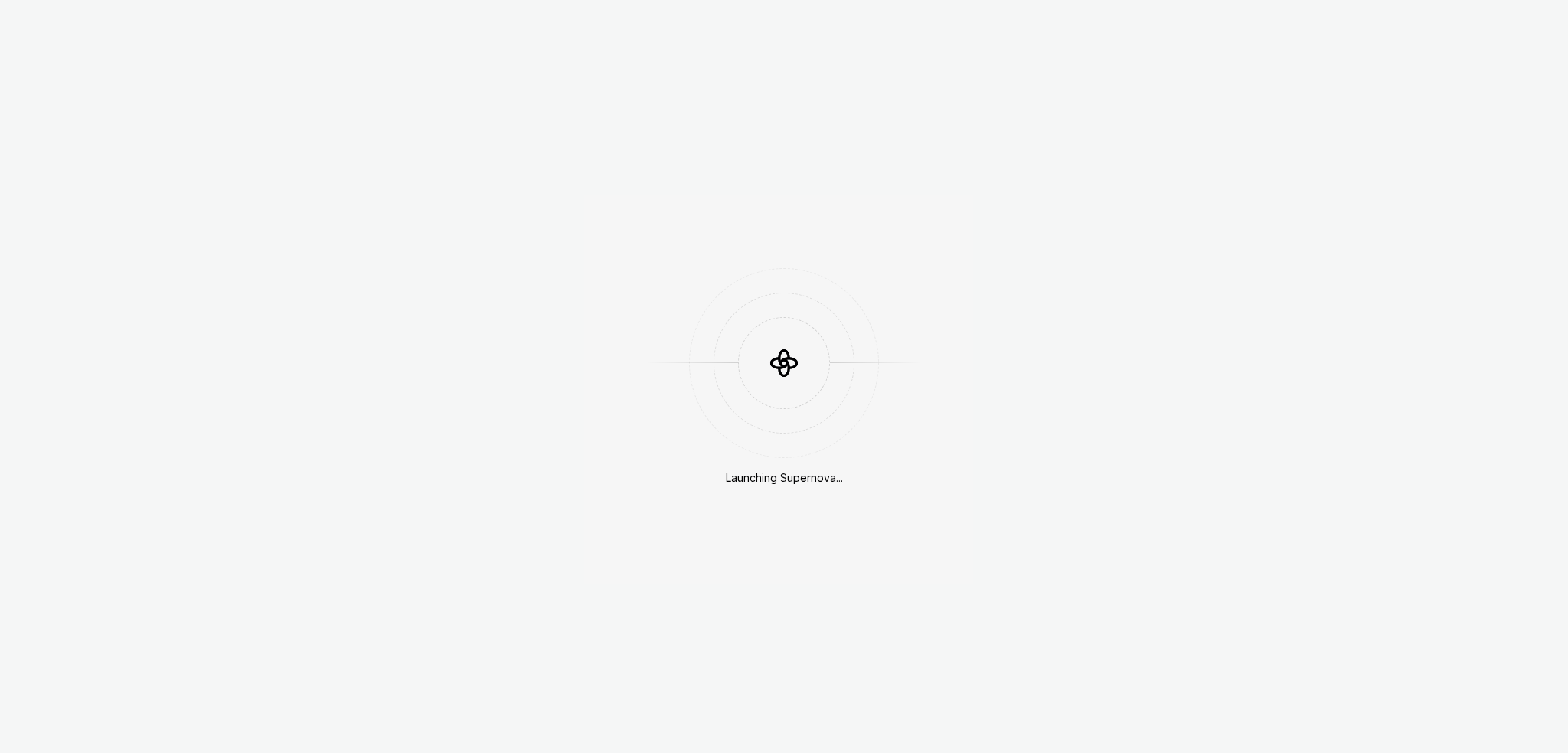 scroll, scrollTop: 0, scrollLeft: 0, axis: both 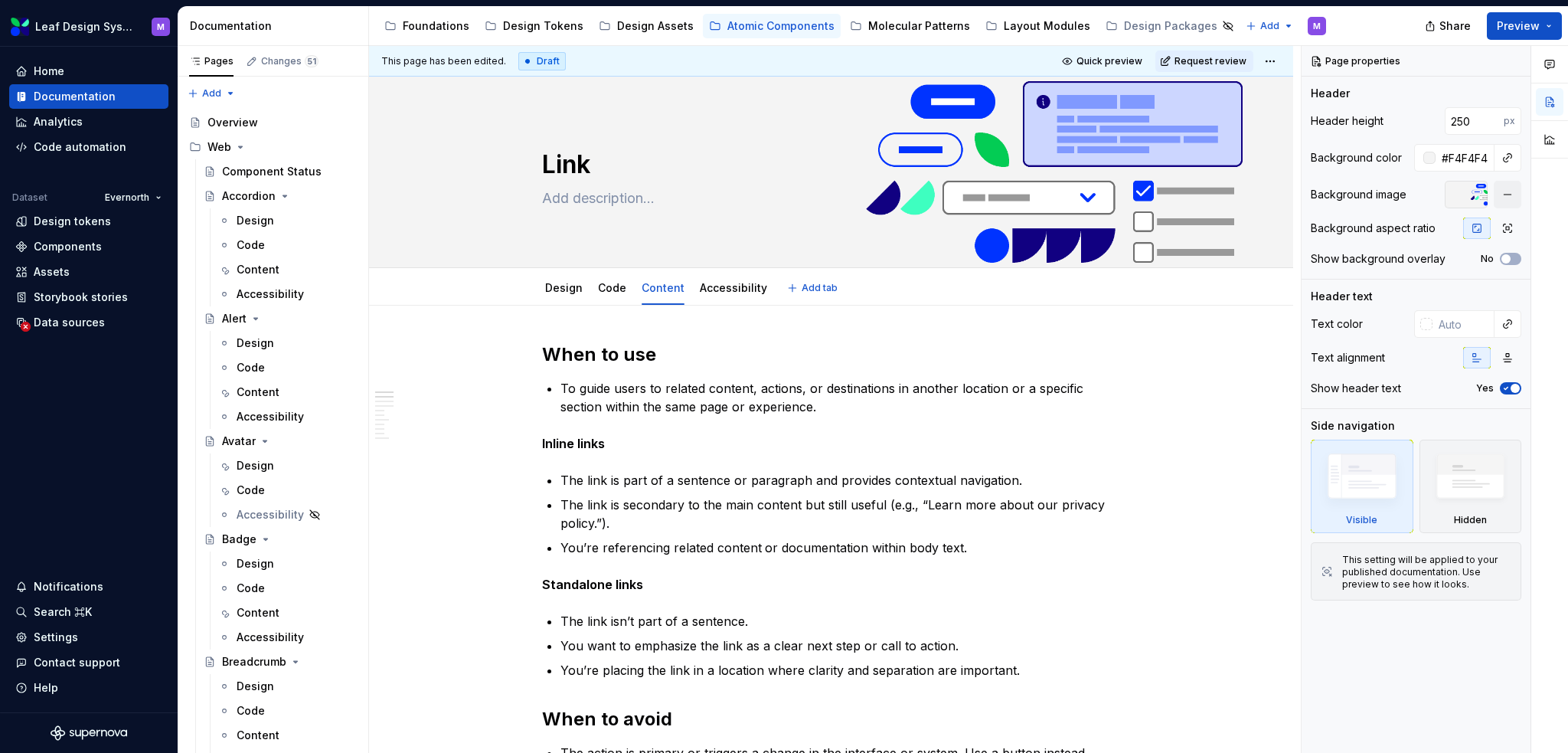 type on "*" 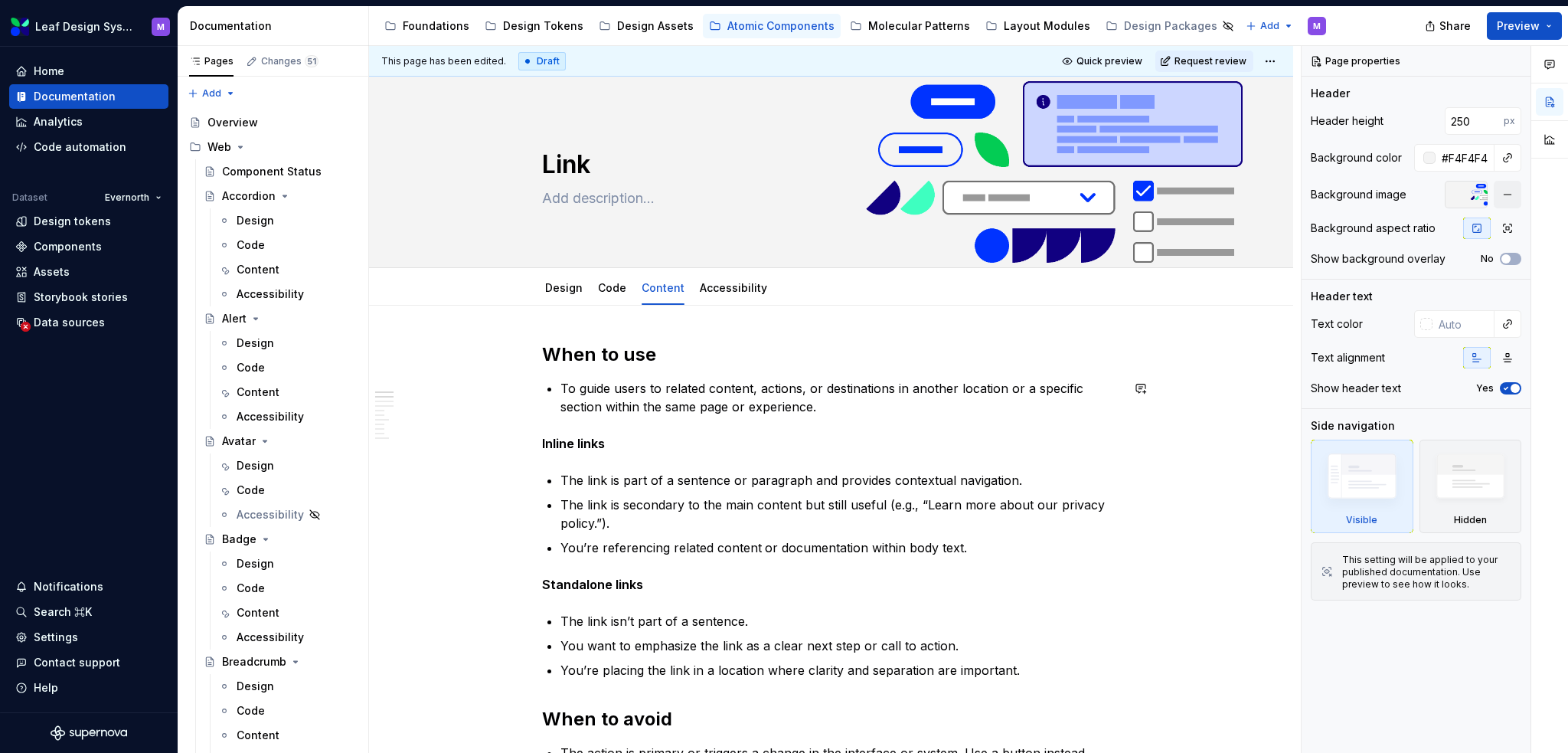 scroll, scrollTop: 77, scrollLeft: 0, axis: vertical 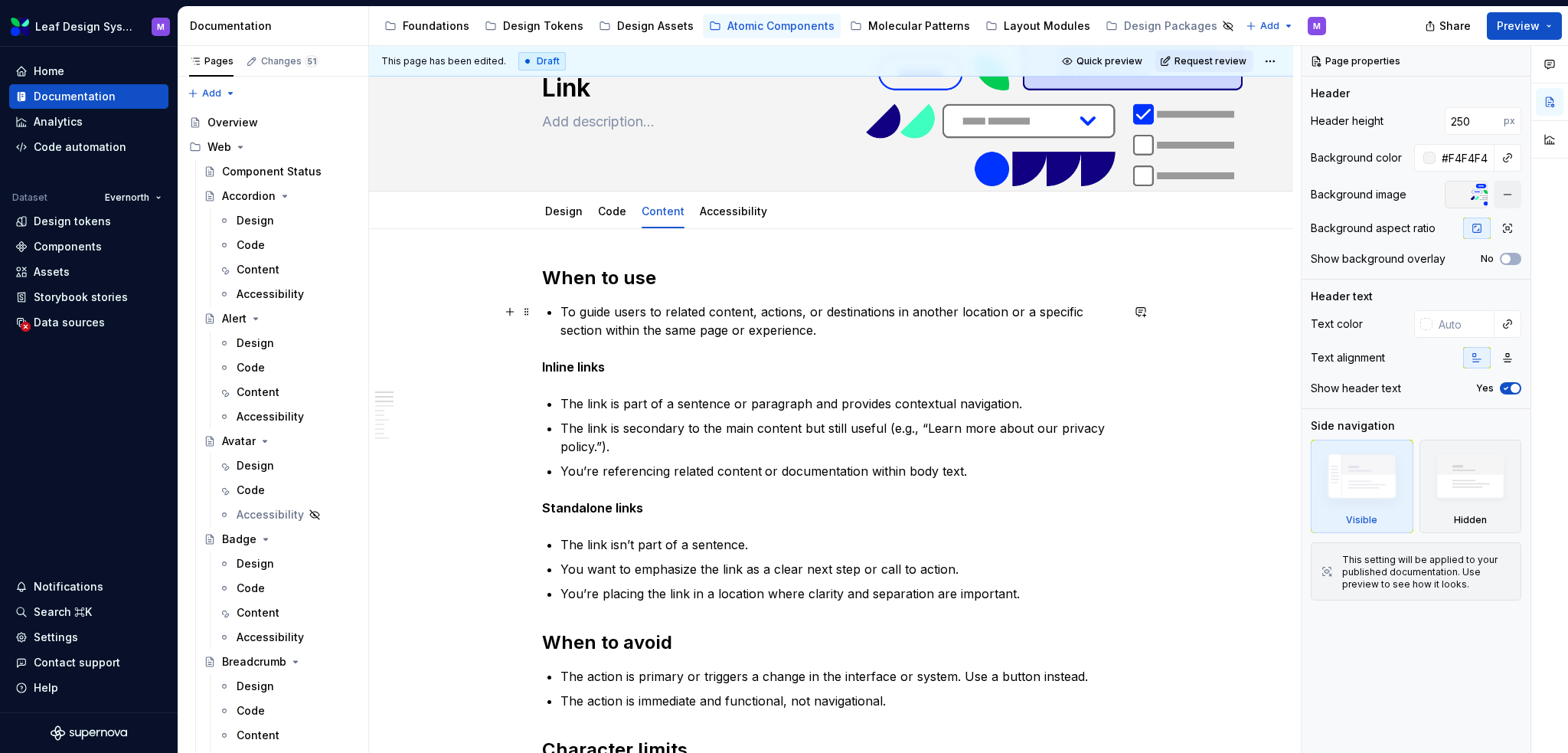 click on "To guide users to related content, actions, or destinations in another location or a specific section within the same page or experience." at bounding box center (841, 321) 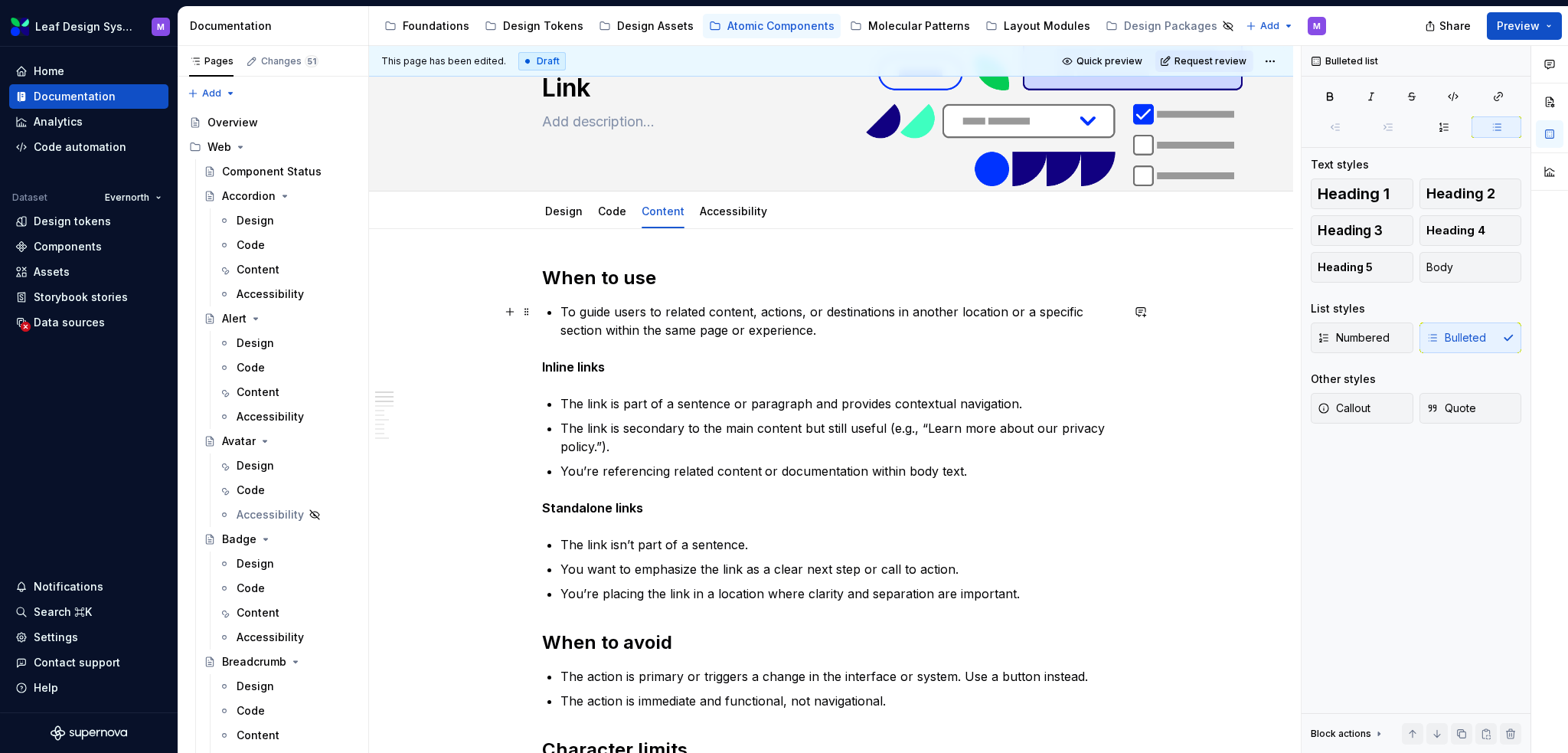 type 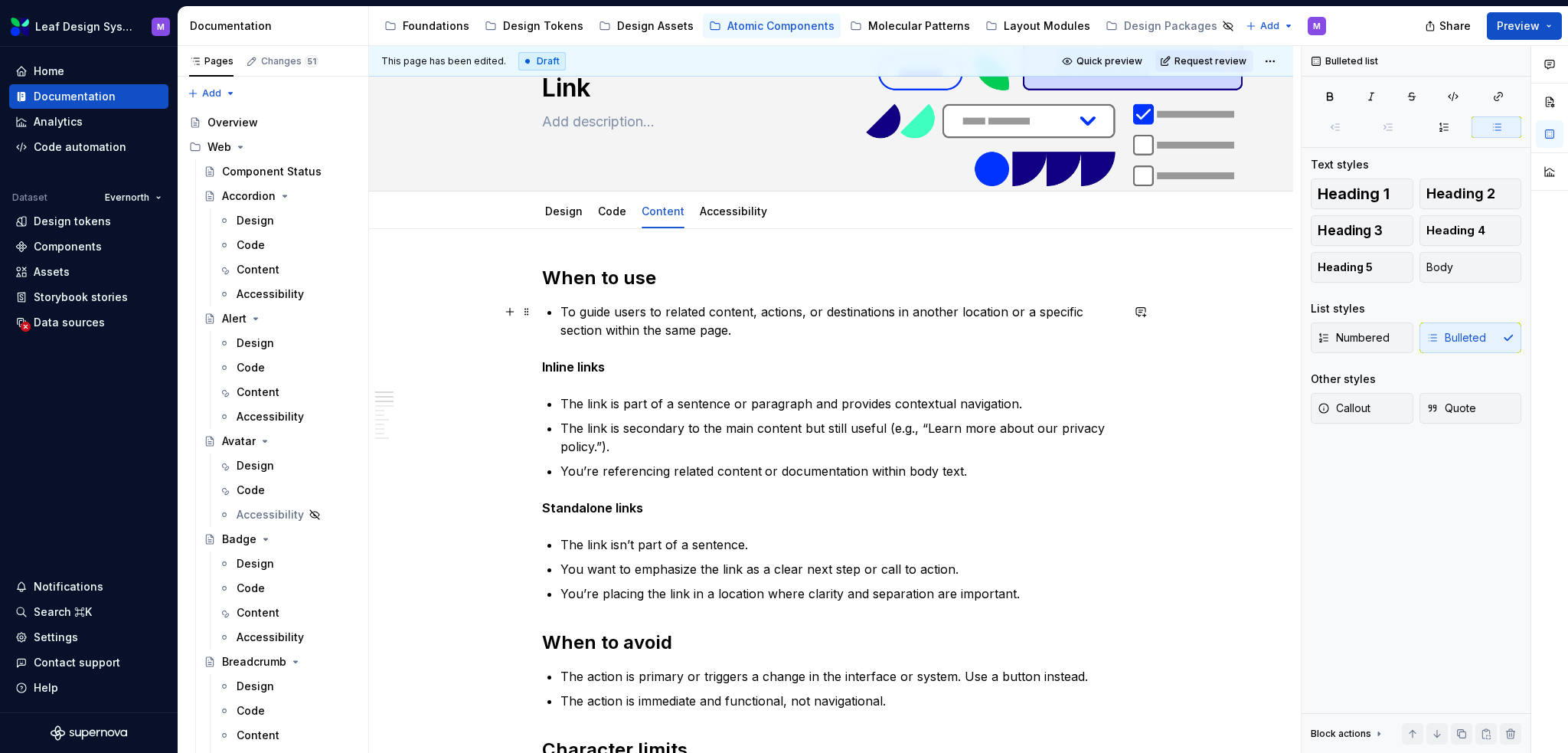 click on "To guide users to related content, actions, or destinations in another location or a specific section within the same page." at bounding box center (841, 321) 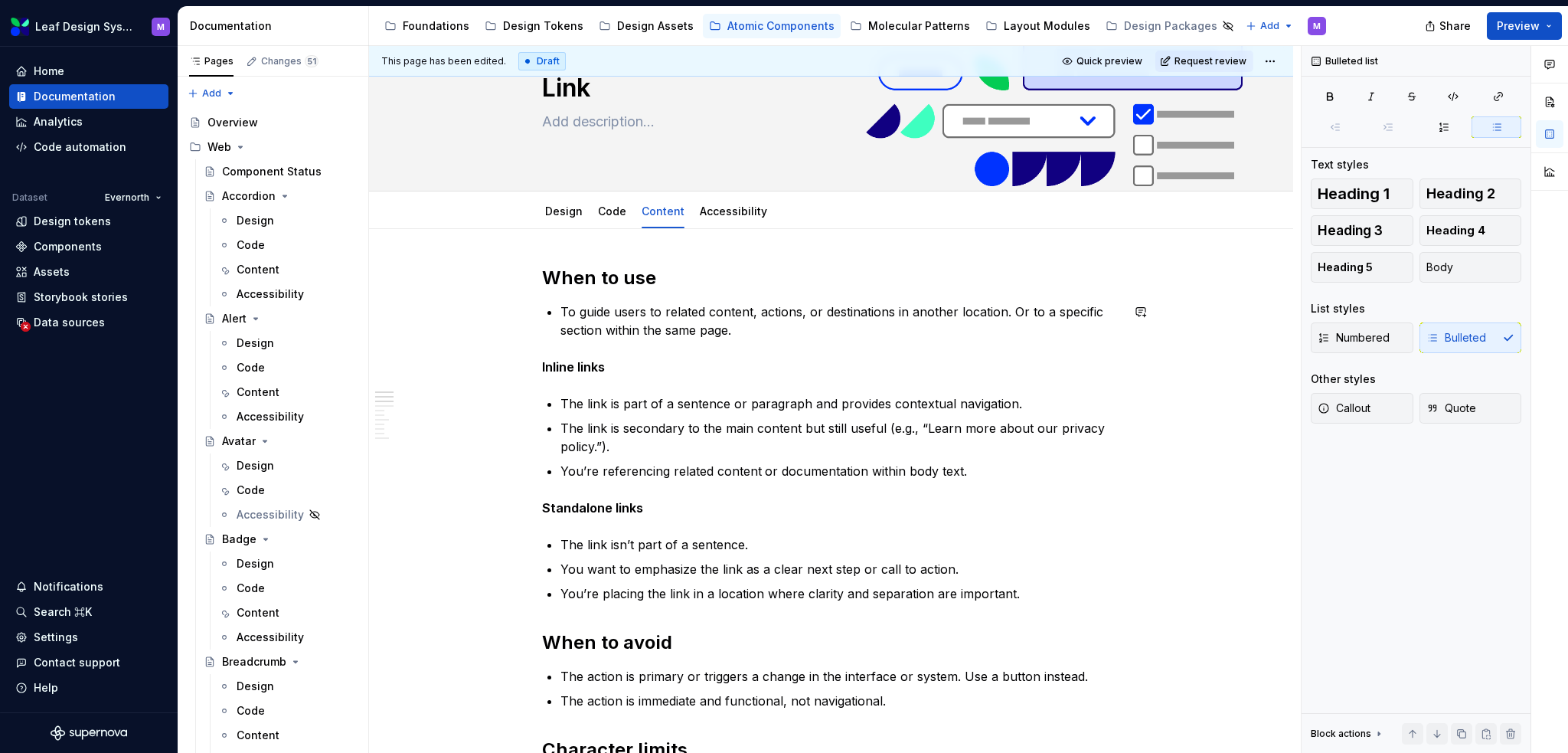 click on "To guide users to related content, actions, or destinations in another location. Or to a specific section within the same page." at bounding box center (841, 321) 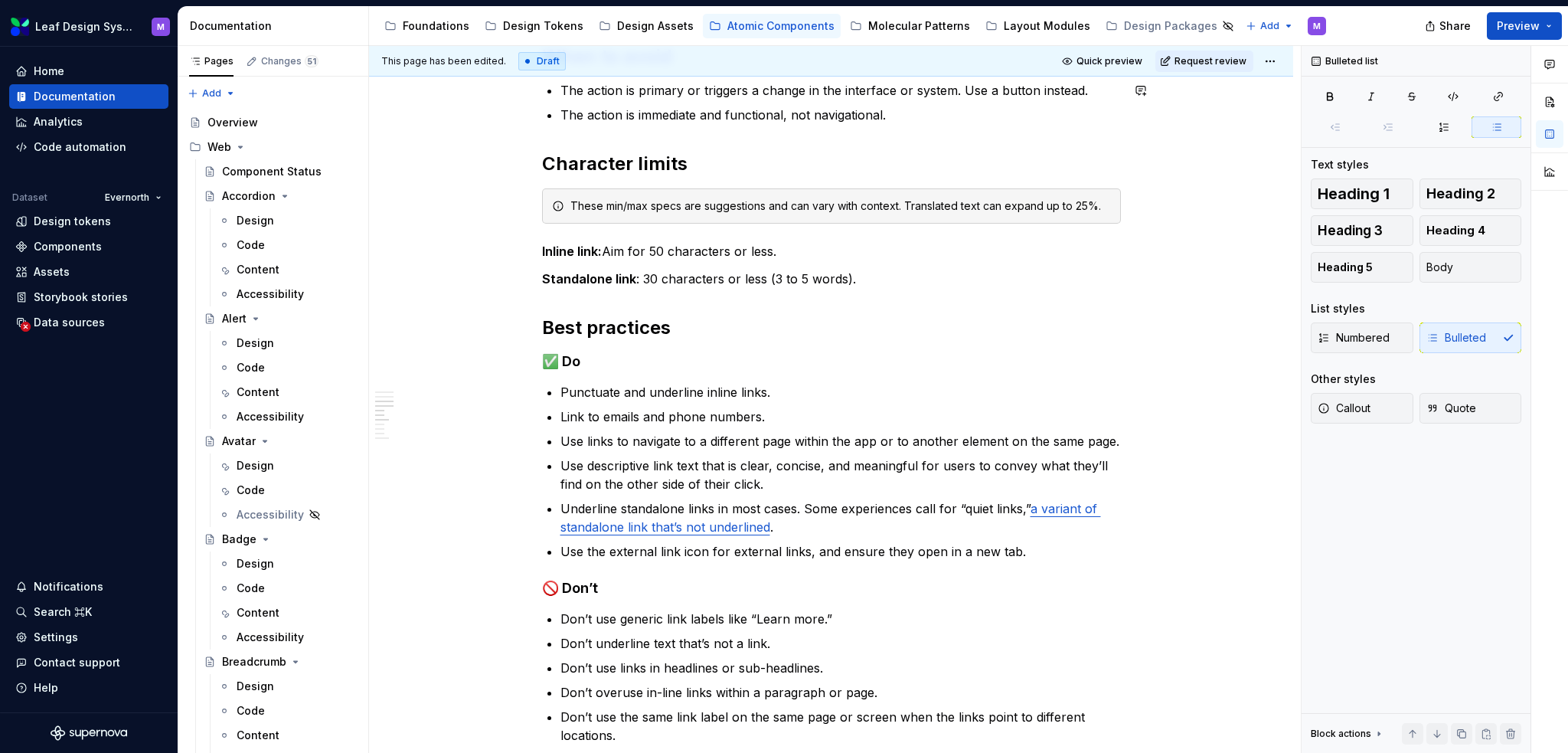 scroll, scrollTop: 689, scrollLeft: 0, axis: vertical 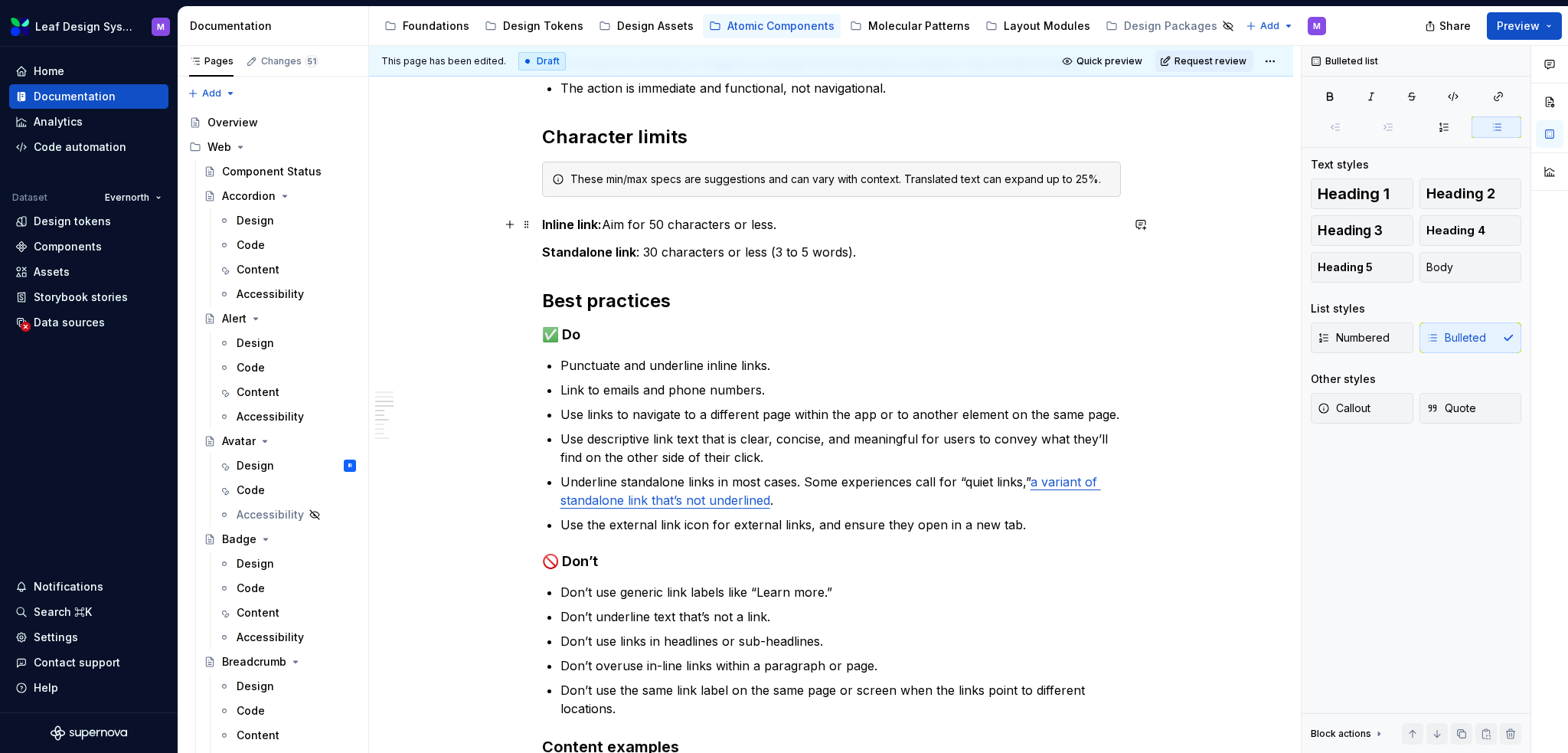 click on "Inline link:  Aim for 50 characters or less." at bounding box center (831, 224) 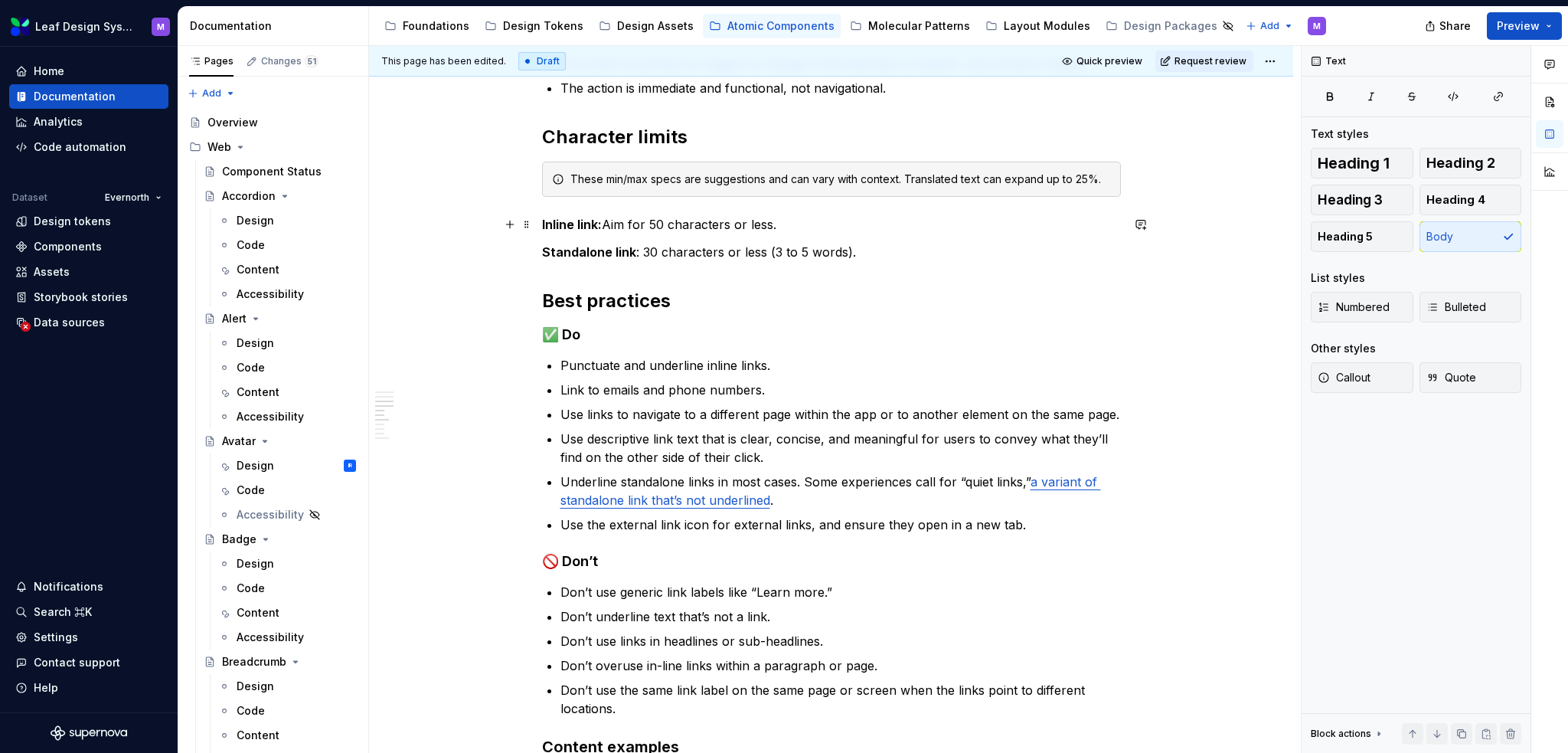 click on "Inline link:  Aim for 50 characters or less." at bounding box center (831, 224) 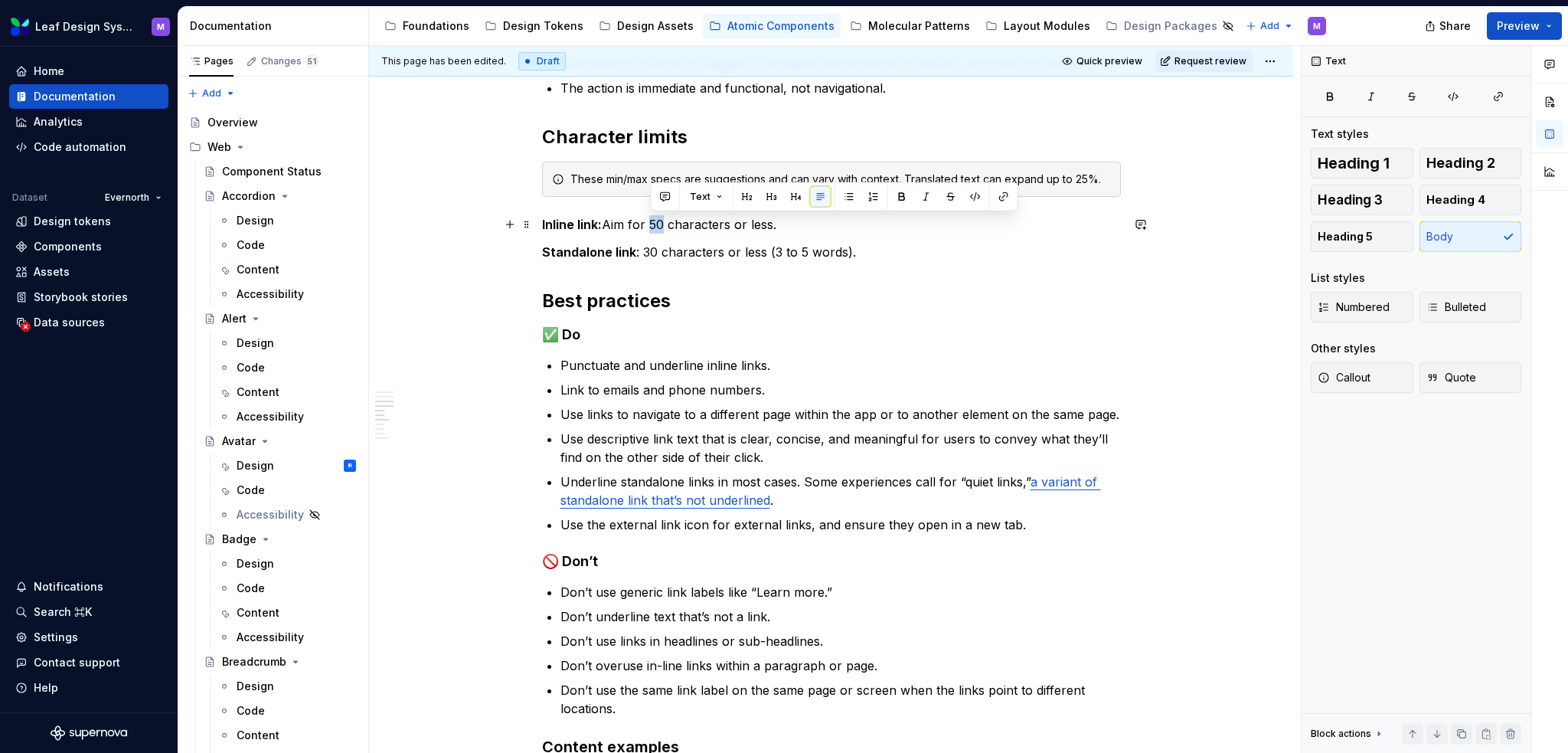 drag, startPoint x: 664, startPoint y: 225, endPoint x: 652, endPoint y: 223, distance: 12.16553 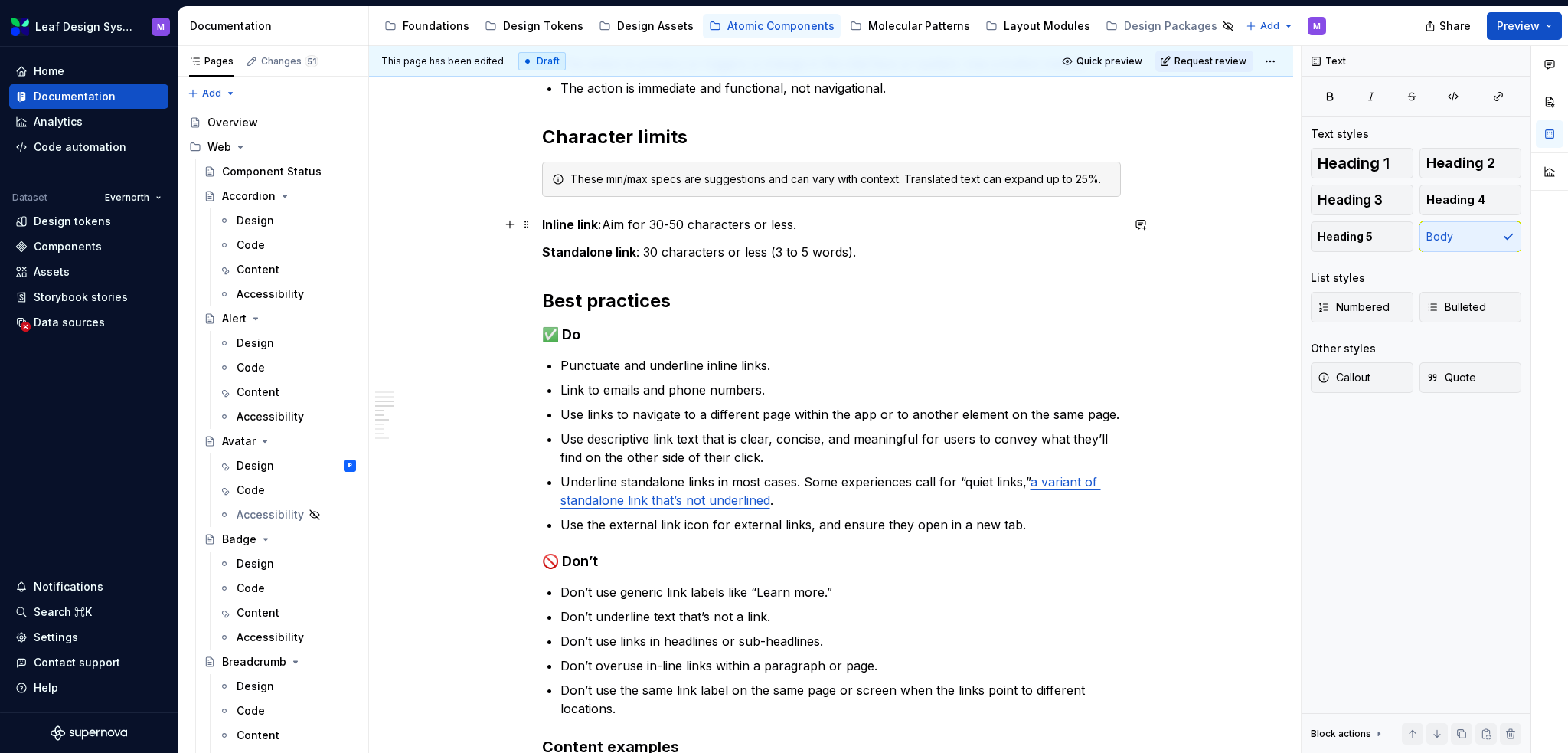 click on "Inline link:  Aim for 30-50 characters or less." at bounding box center (831, 224) 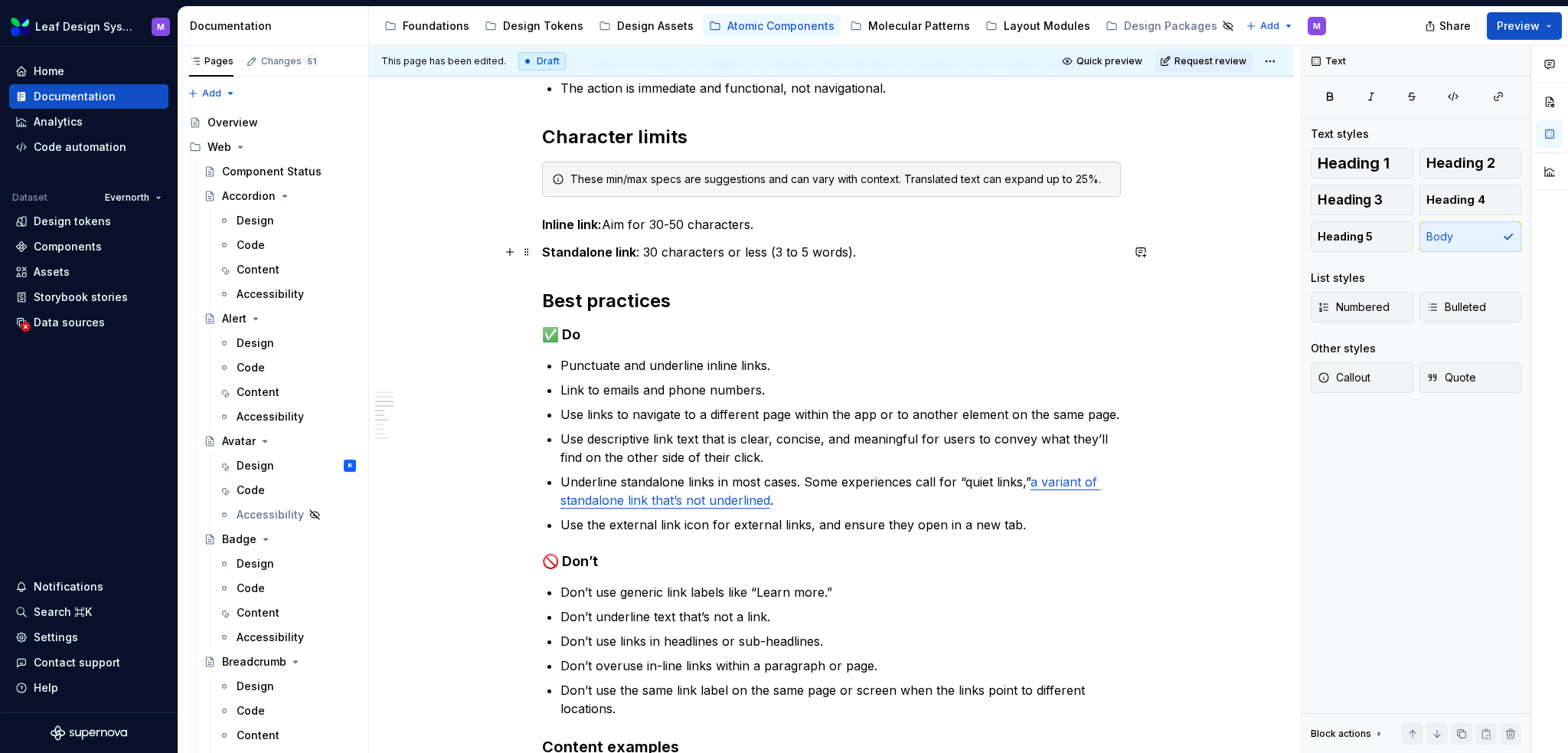 click on "Standalone link : 30 characters or less (3 to 5 words)." at bounding box center (831, 252) 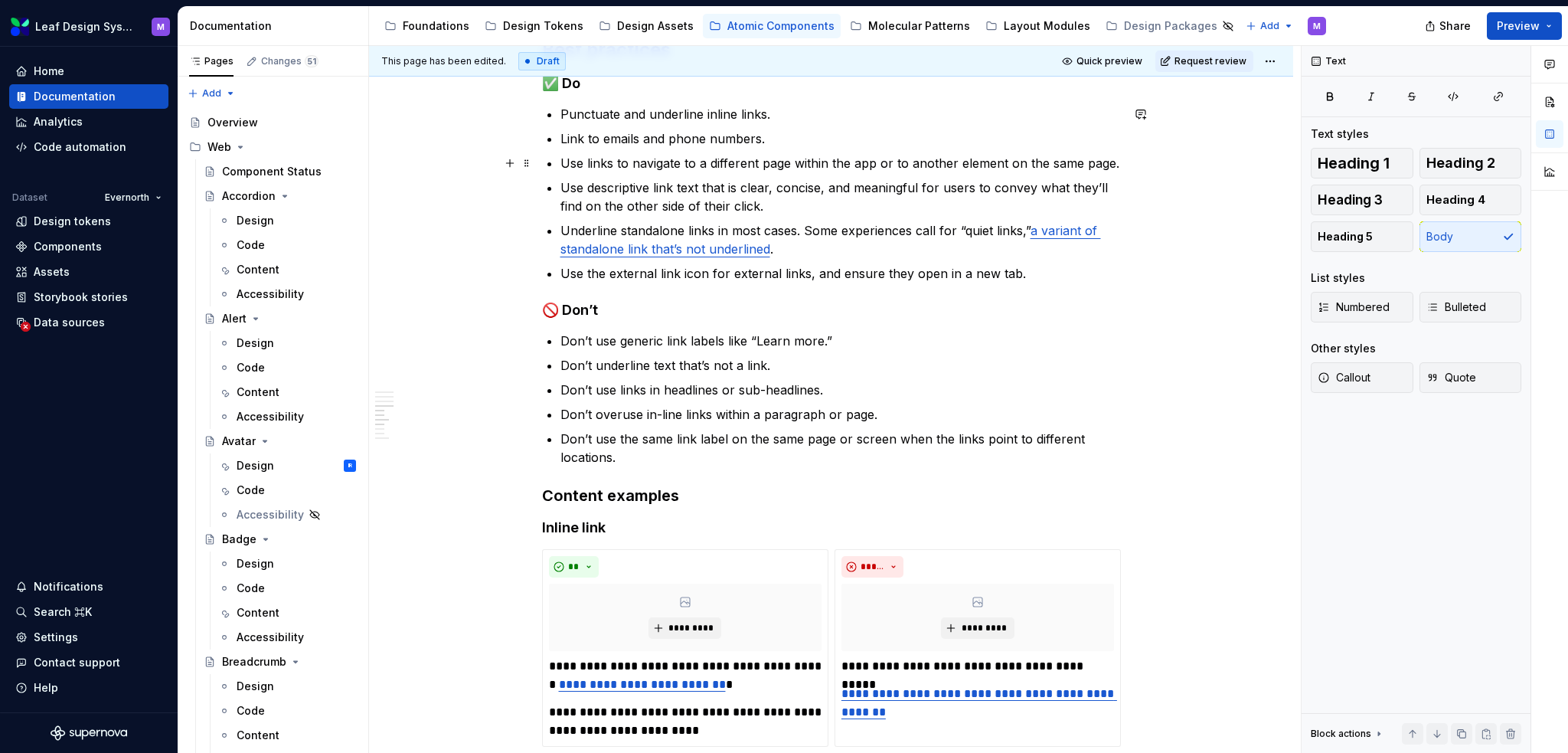 scroll, scrollTop: 919, scrollLeft: 0, axis: vertical 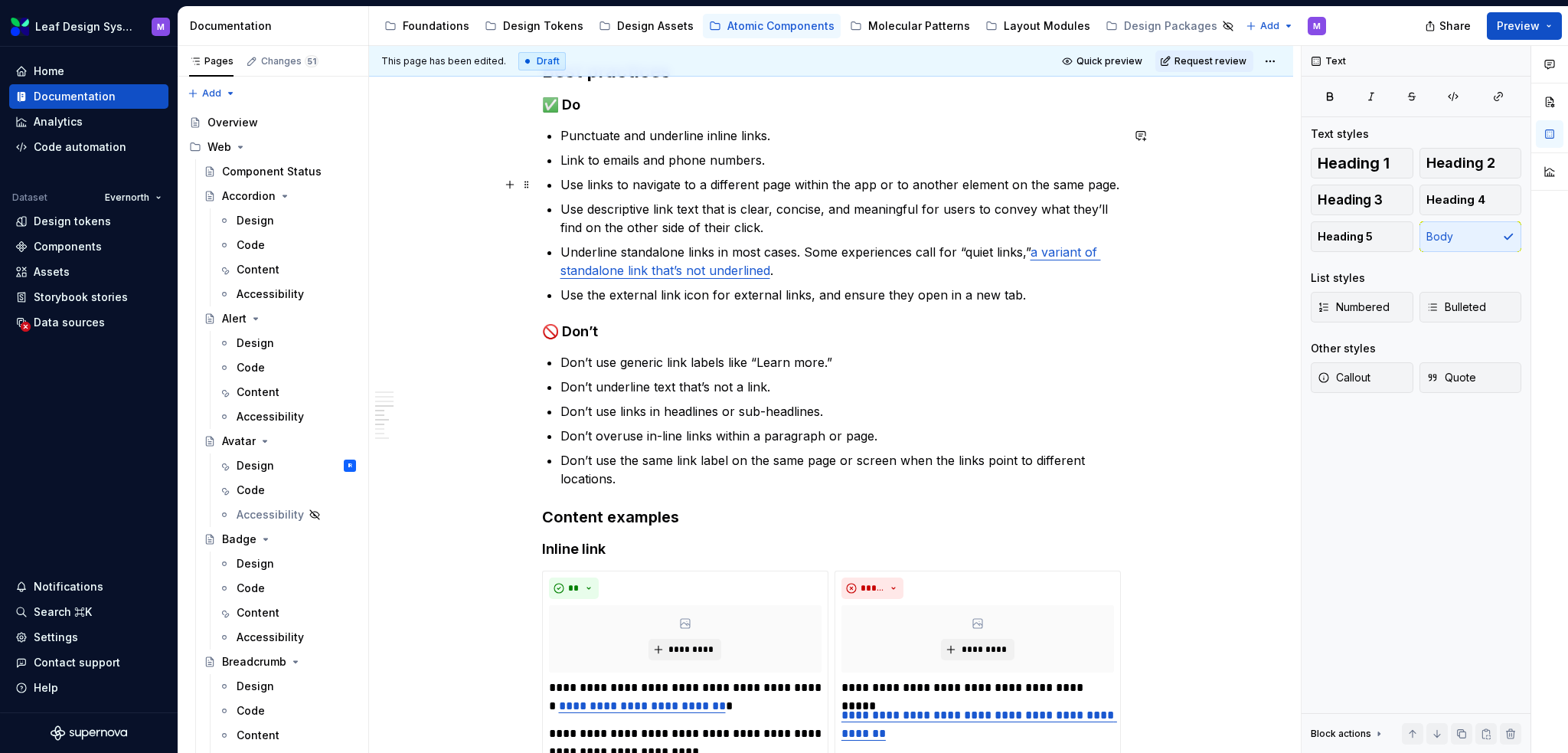 click on "Use links to navigate to a different page within the app or to another element on the same page." at bounding box center [841, 185] 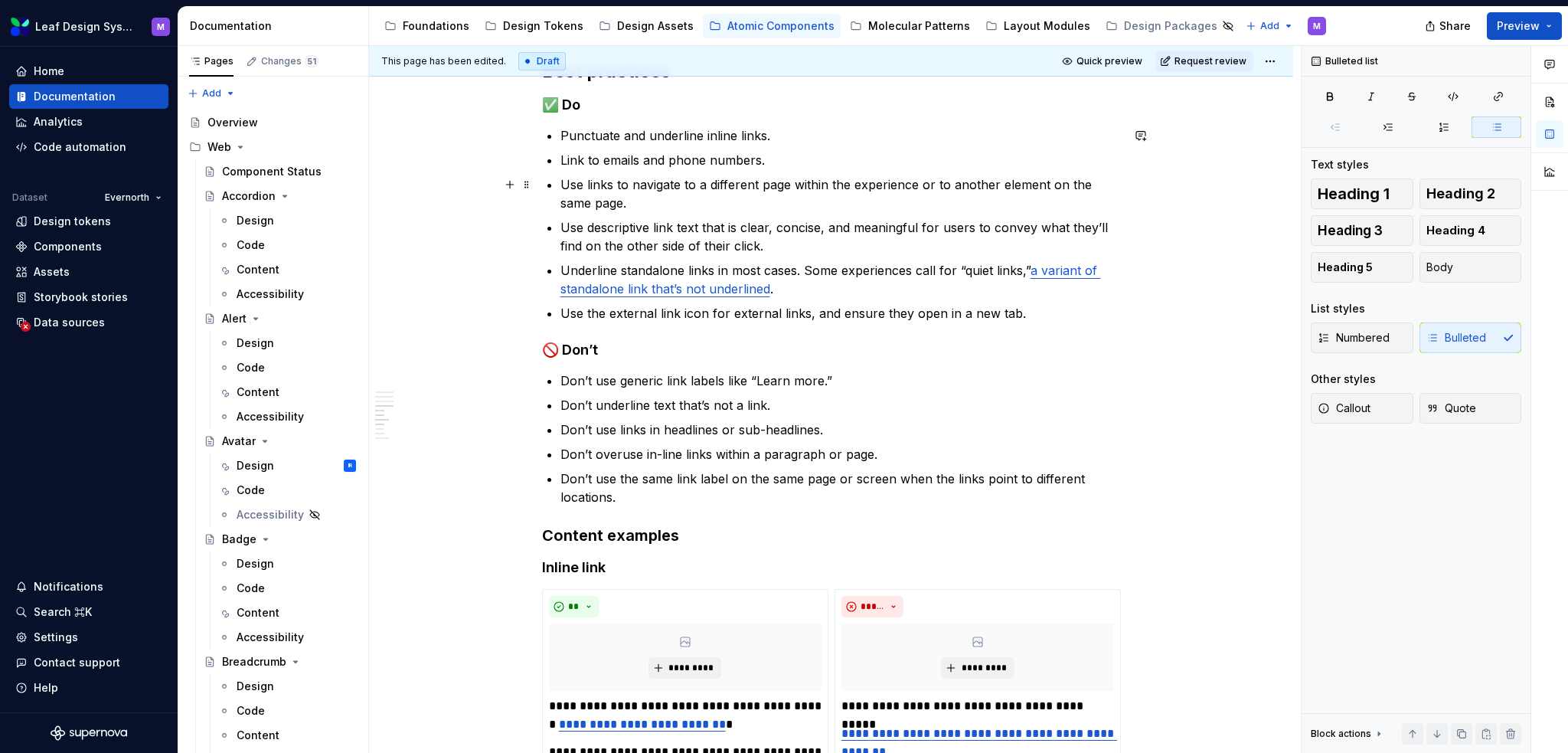 click on "Use links to navigate to a different page within the experience or to another element on the same page." at bounding box center [841, 194] 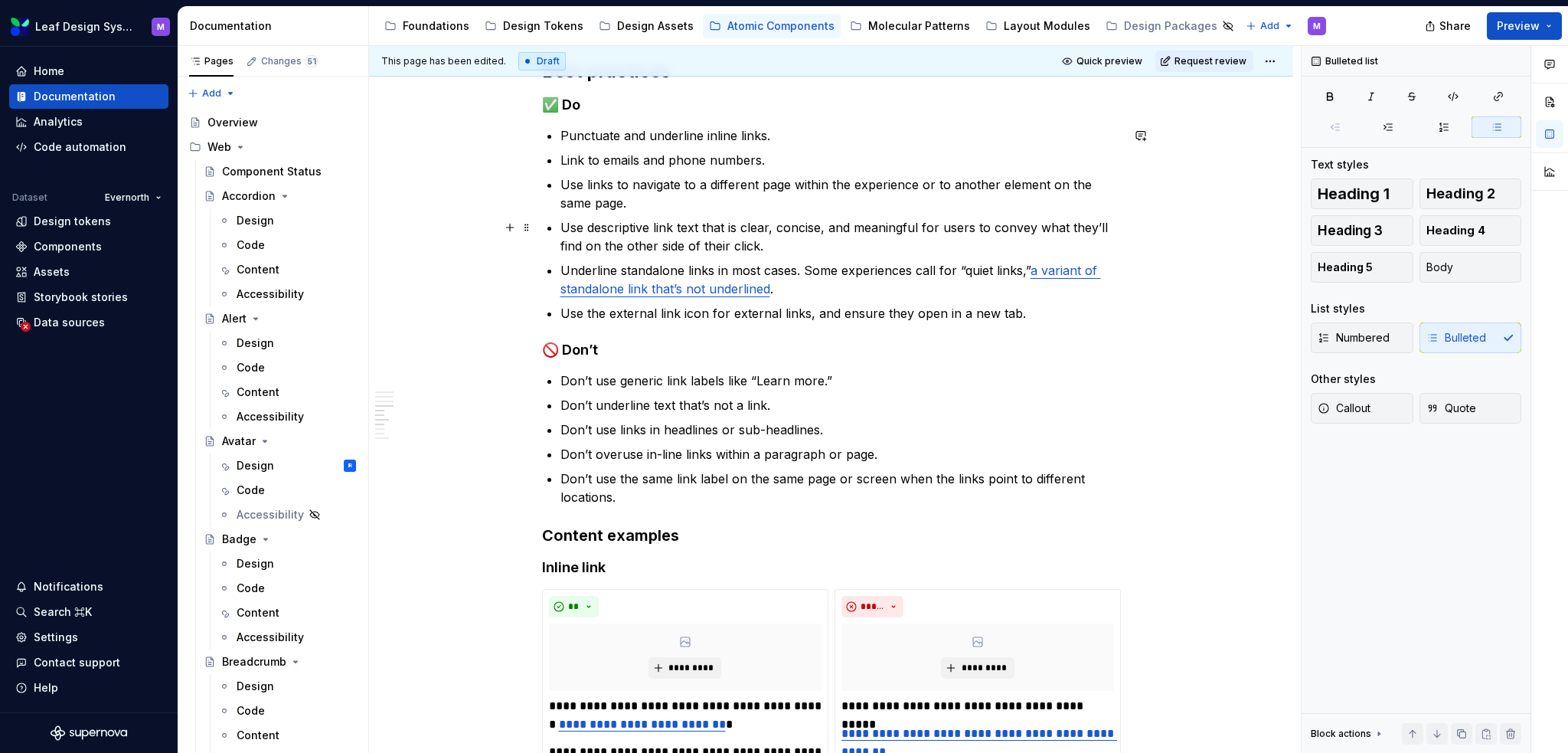 click on "Punctuate and underline inline links. Link to emails and phone numbers. Use links to navigate to a different page within the experience or to another element on the same page. Use descriptive link text that is clear, concise, and meaningful for users to convey what they’ll find on the other side of their click. Underline standalone links in most cases. Some experiences call for “quiet links,”  a variant of standalone link that’s not underlined . Use the external link icon for external links, and ensure they open in a new tab." at bounding box center (841, 224) 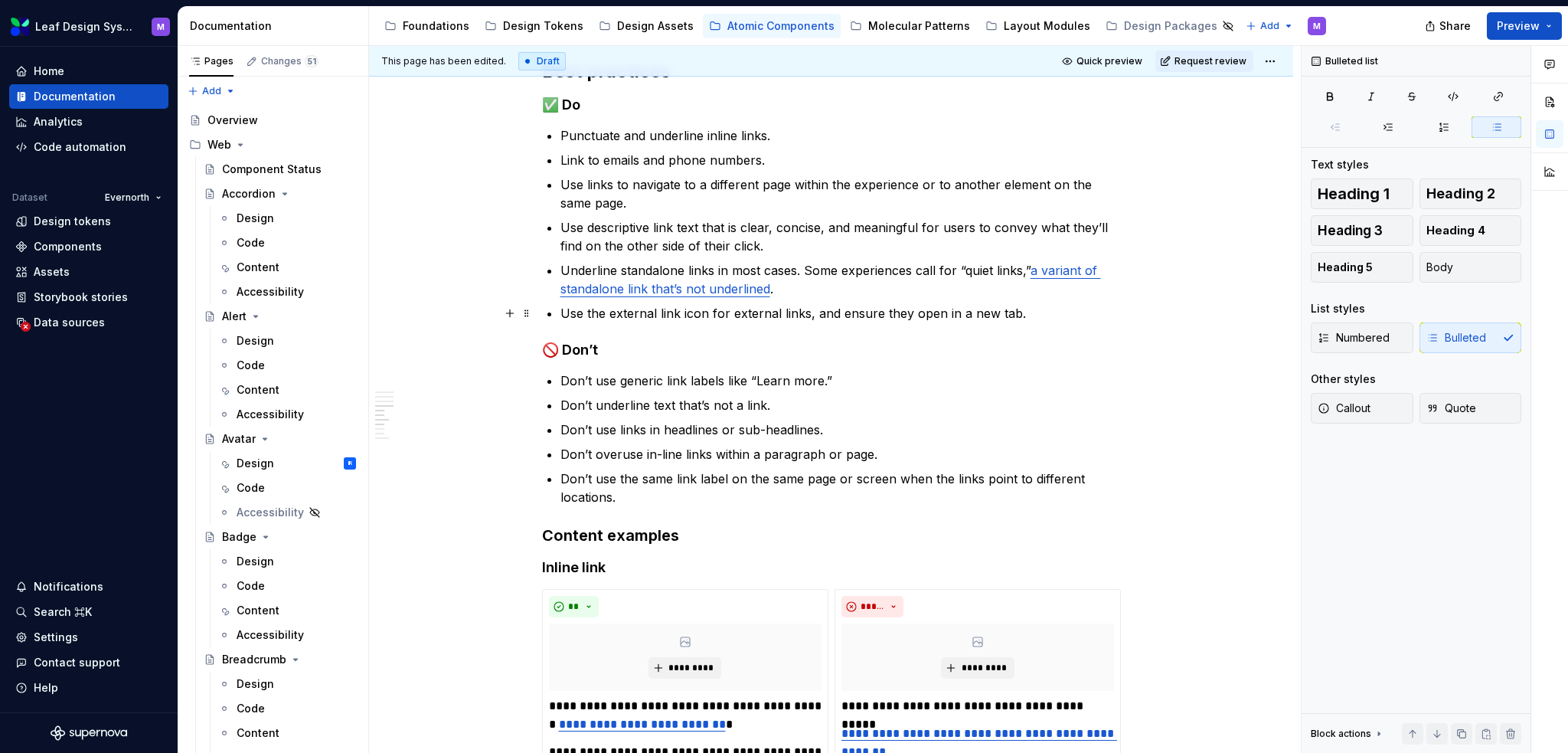 scroll, scrollTop: 0, scrollLeft: 0, axis: both 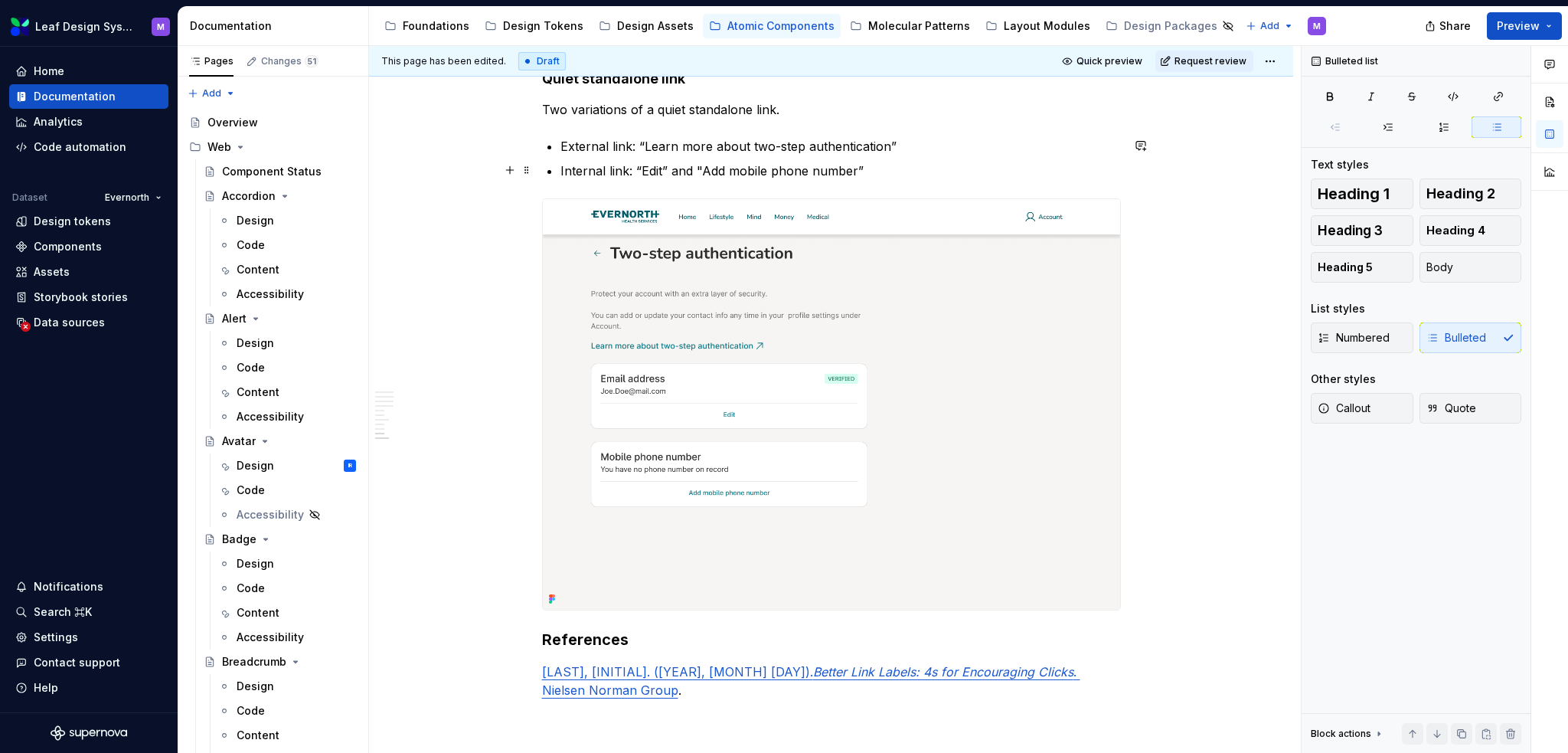 click on "Internal link: “Edit” and "Add mobile phone number”" at bounding box center [841, 171] 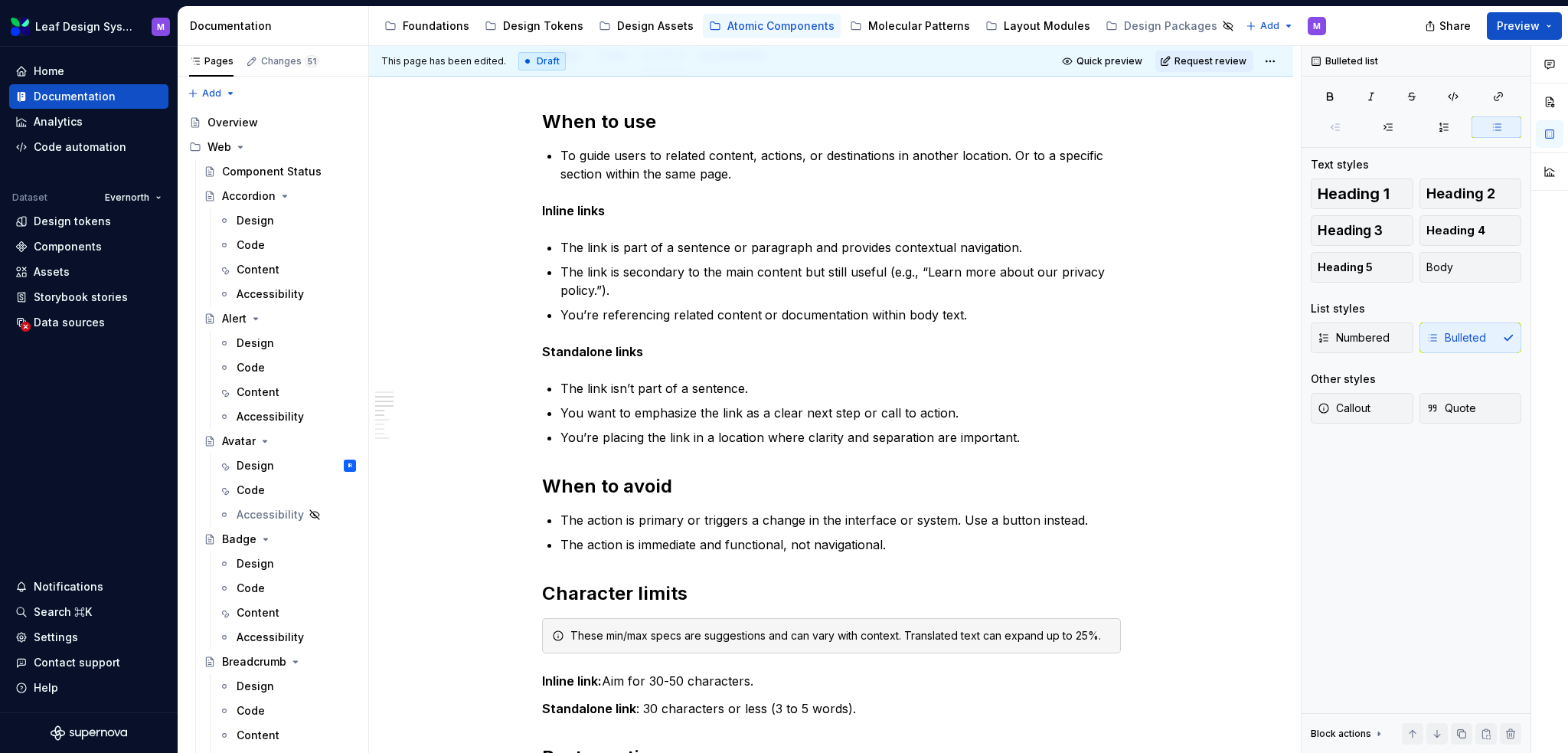 scroll, scrollTop: 0, scrollLeft: 0, axis: both 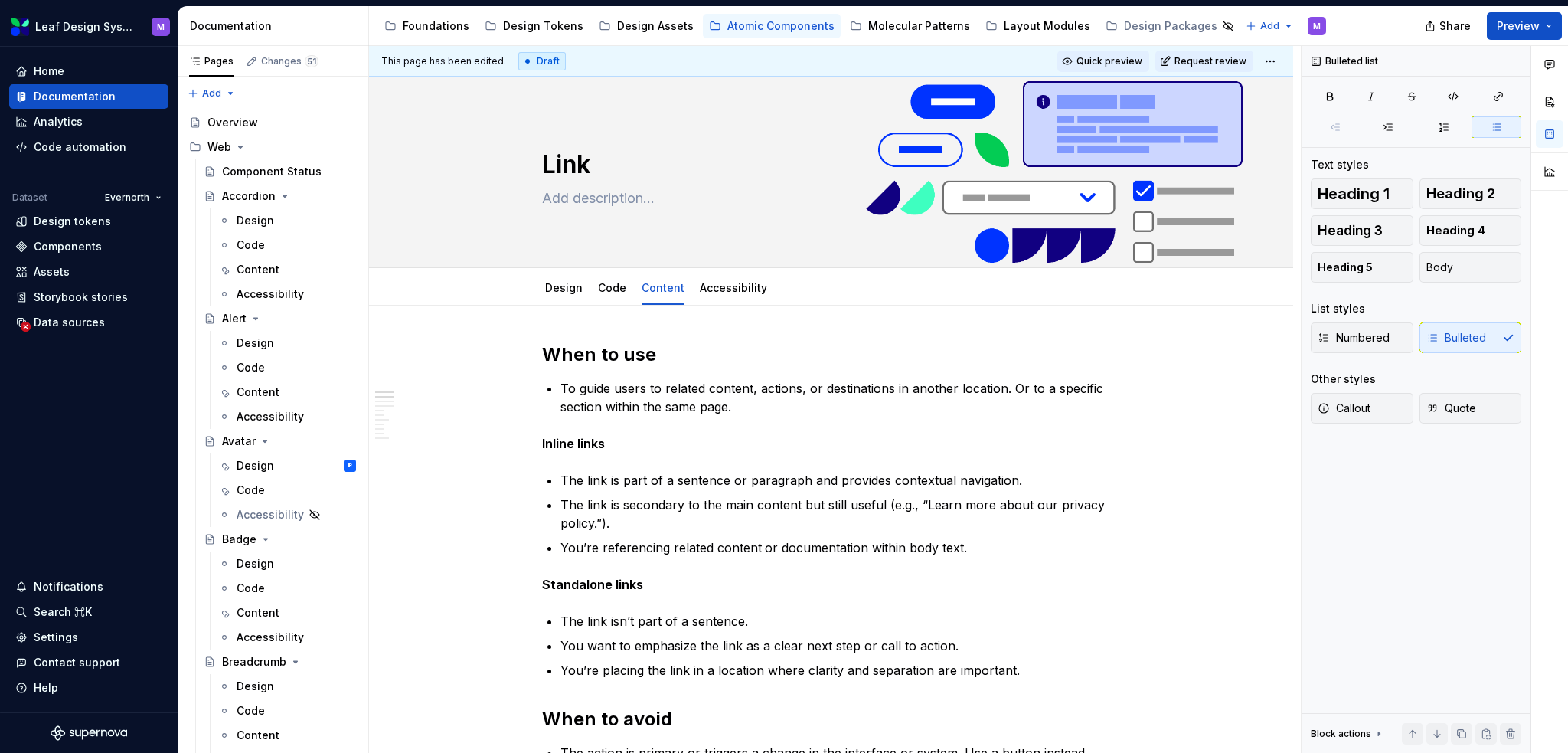 click on "Quick preview" at bounding box center [1109, 61] 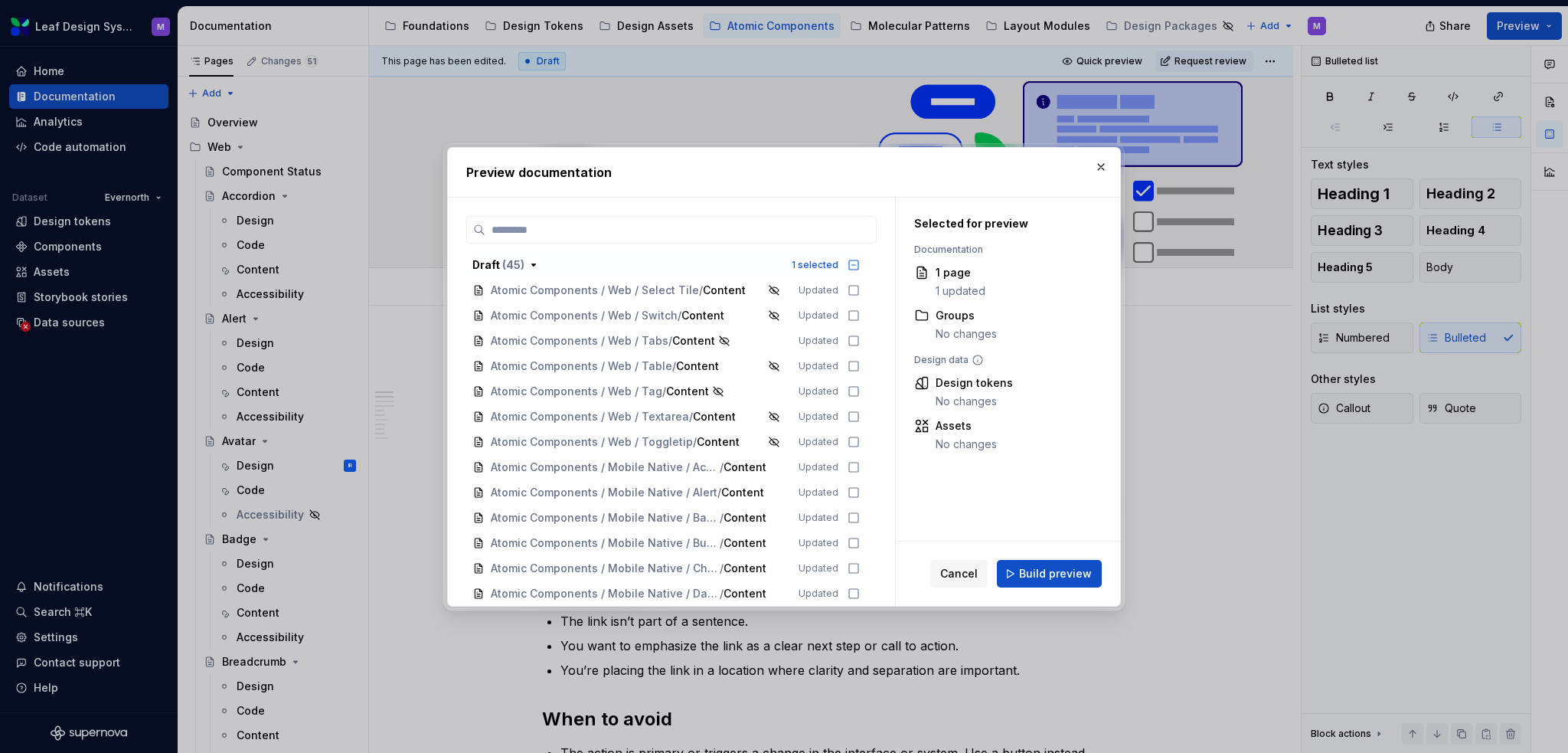 scroll, scrollTop: 1402, scrollLeft: 0, axis: vertical 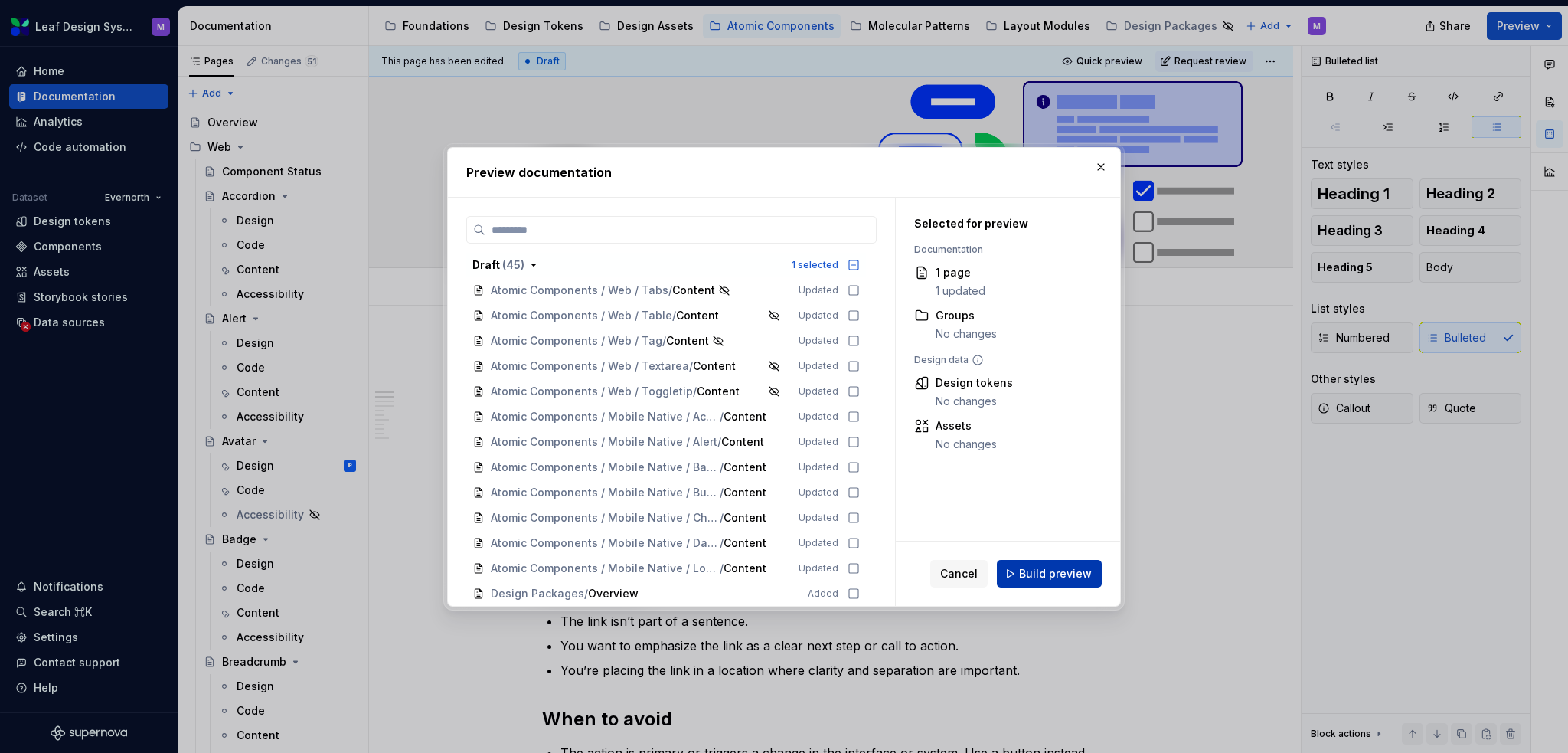 click on "Build preview" at bounding box center [1055, 574] 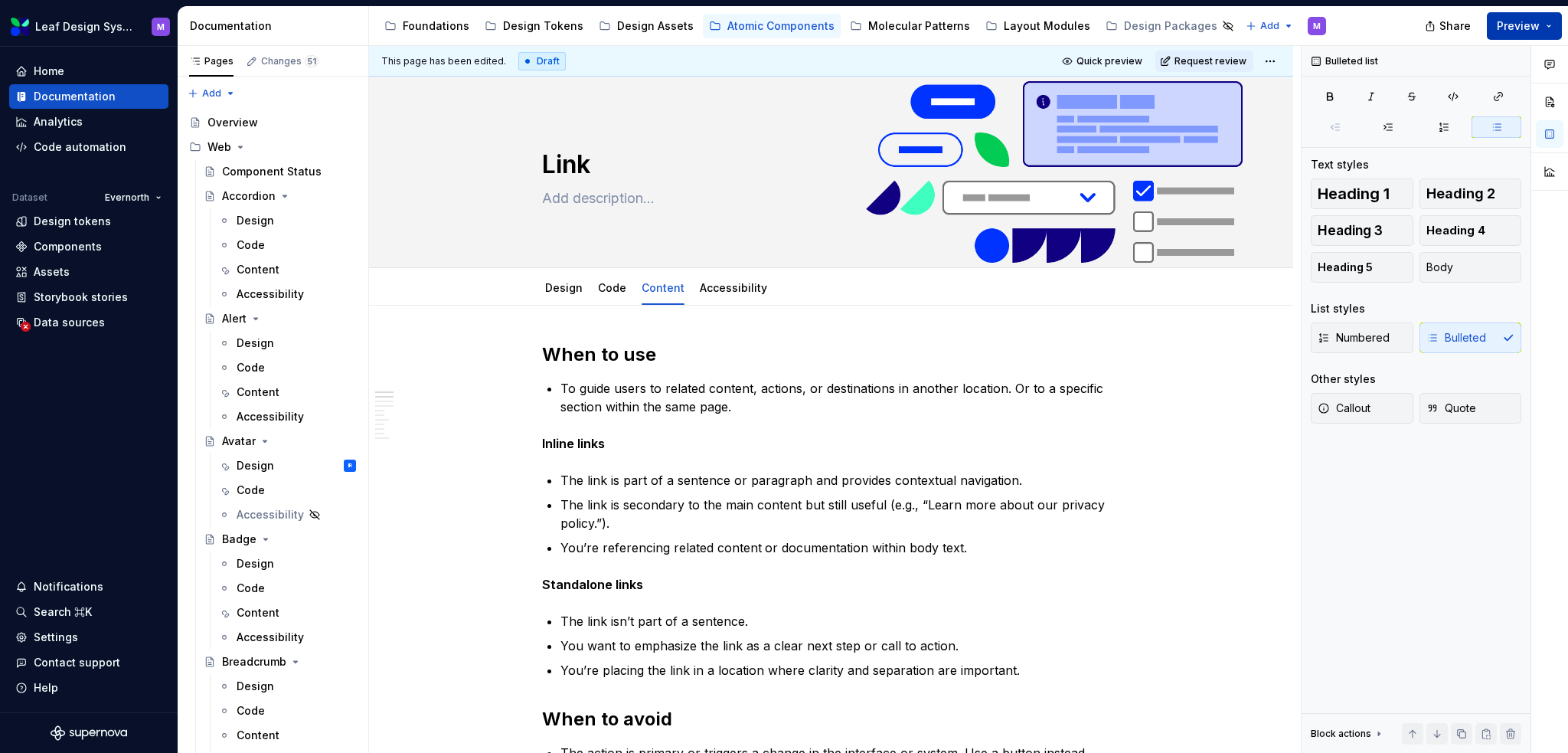 click on "Preview" at bounding box center (1524, 26) 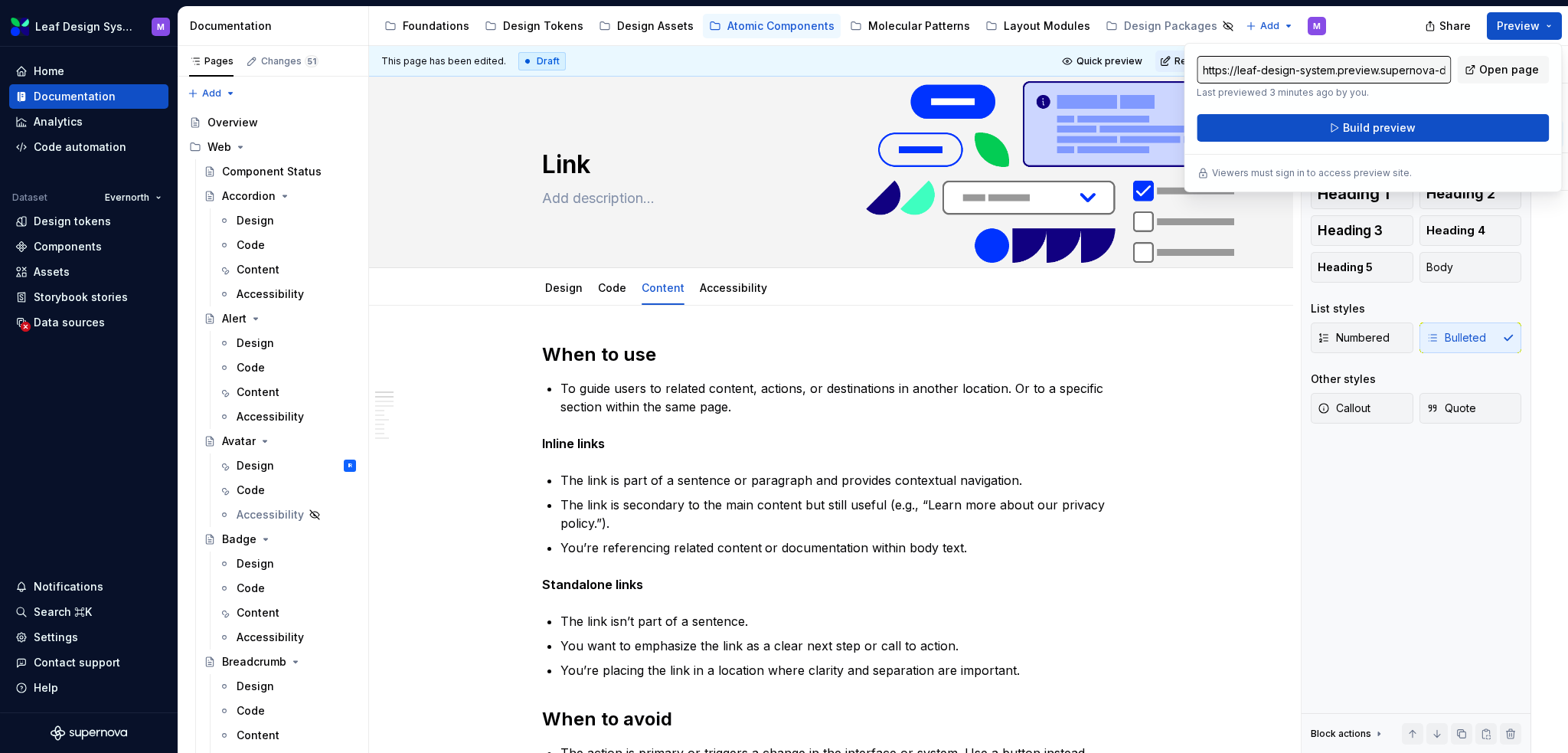 click on "Open page" at bounding box center [1509, 70] 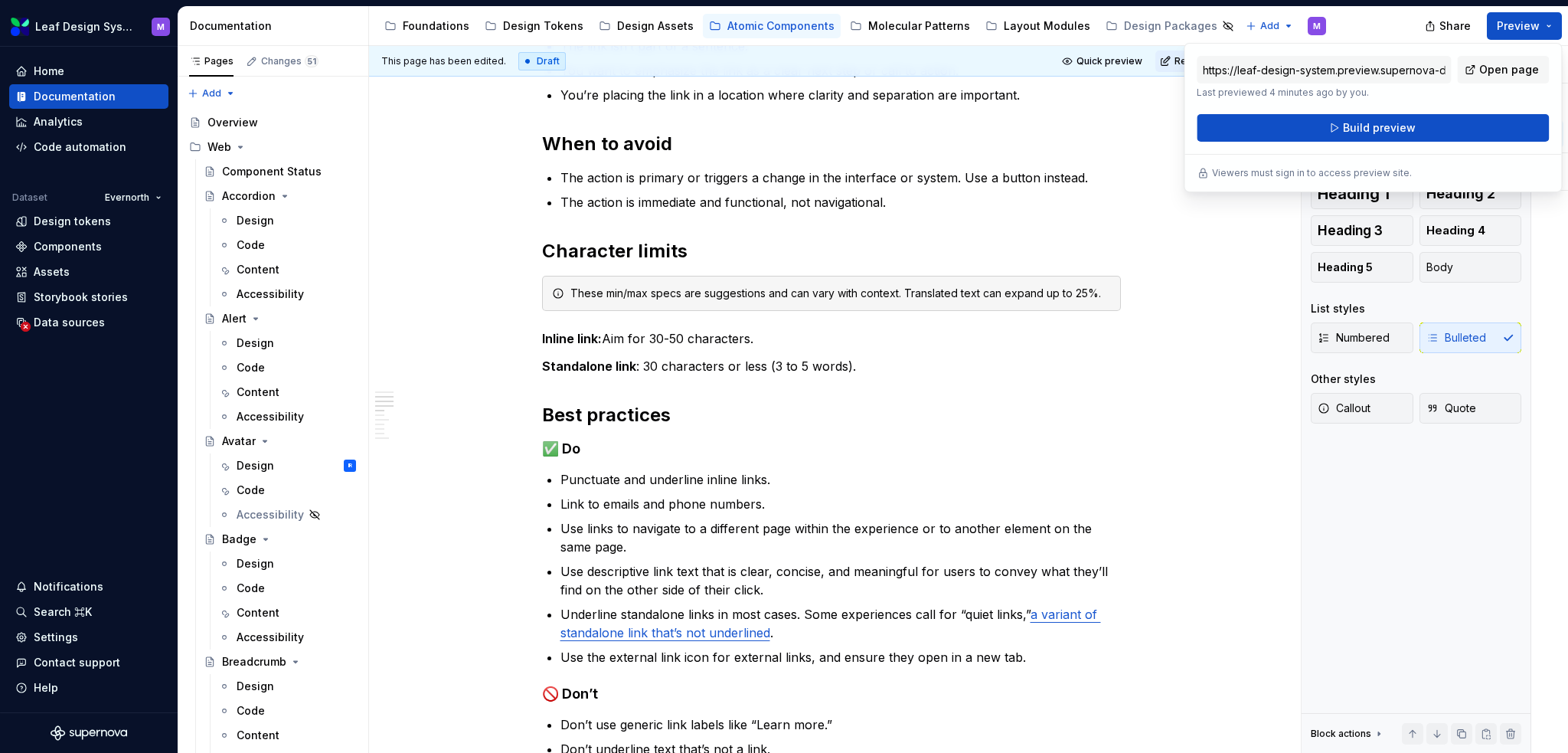 type on "*" 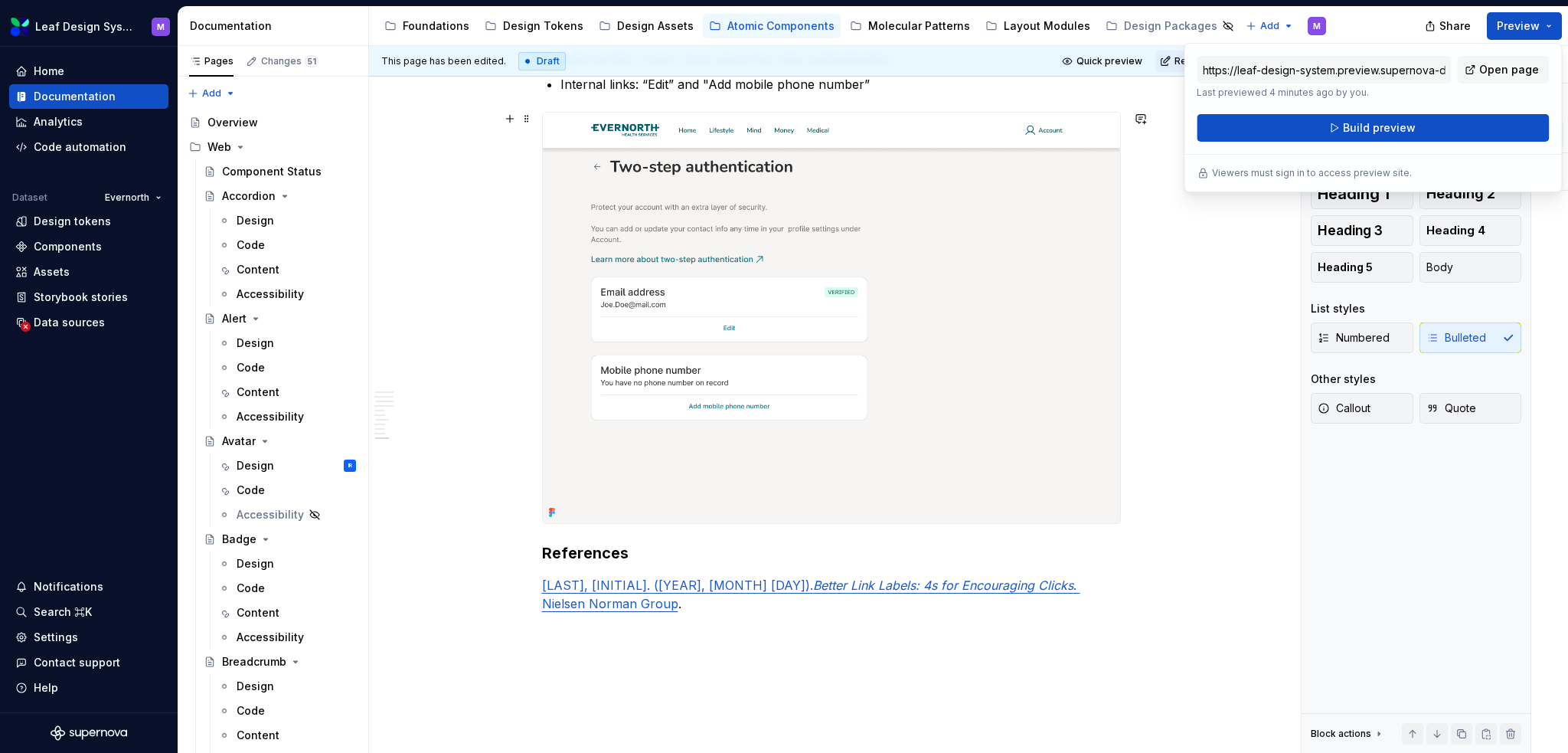 scroll, scrollTop: 2392, scrollLeft: 0, axis: vertical 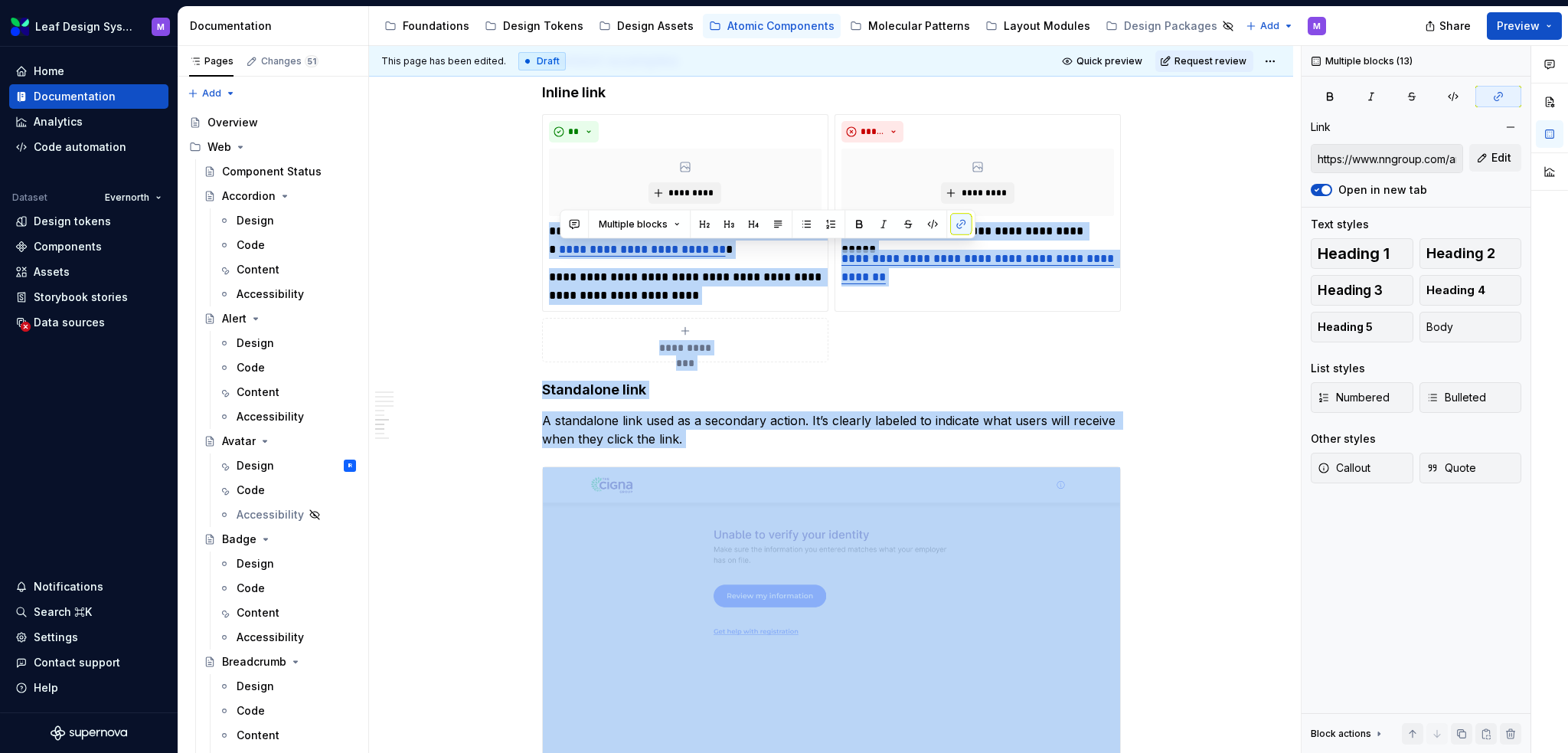 type on "Link / Design" 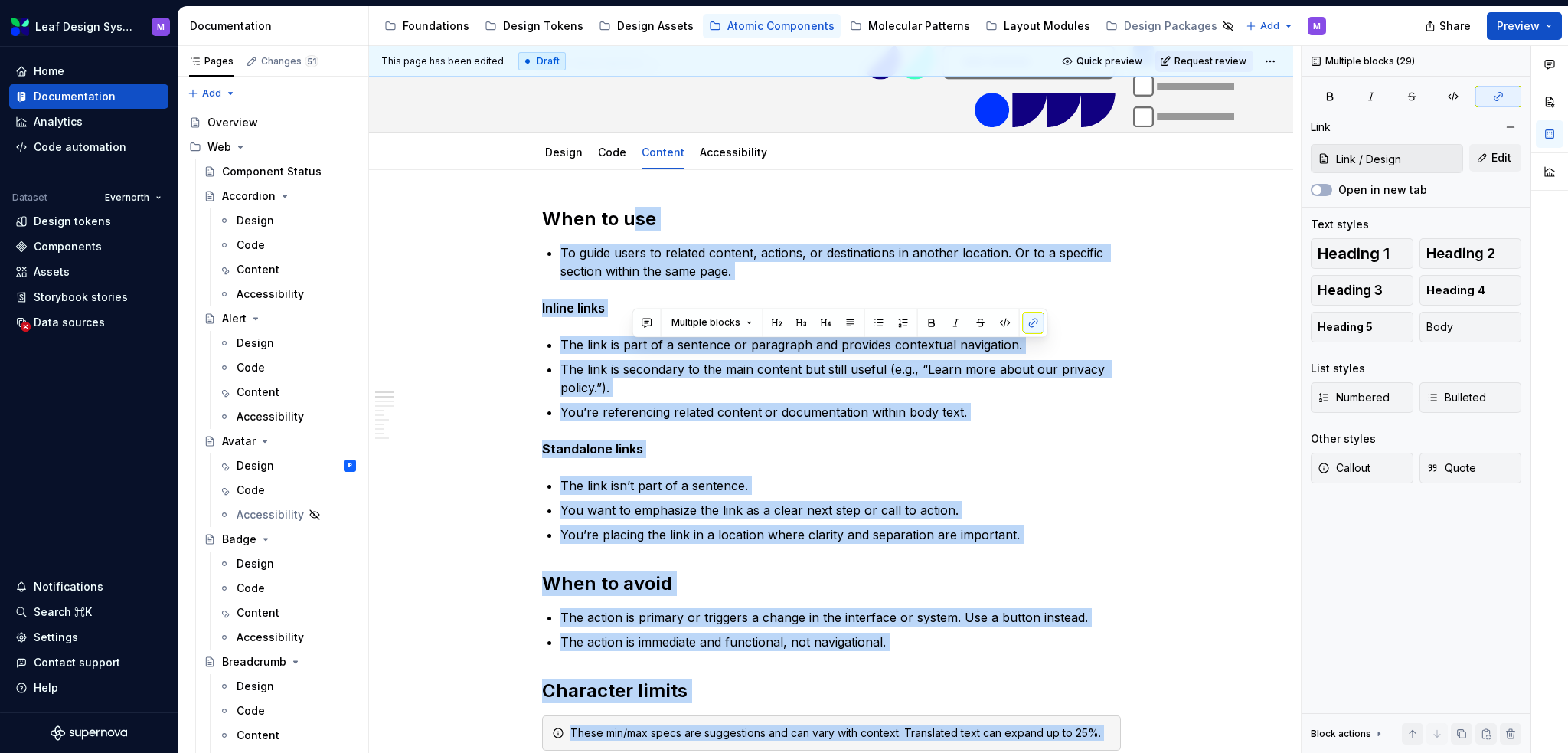 scroll, scrollTop: 0, scrollLeft: 0, axis: both 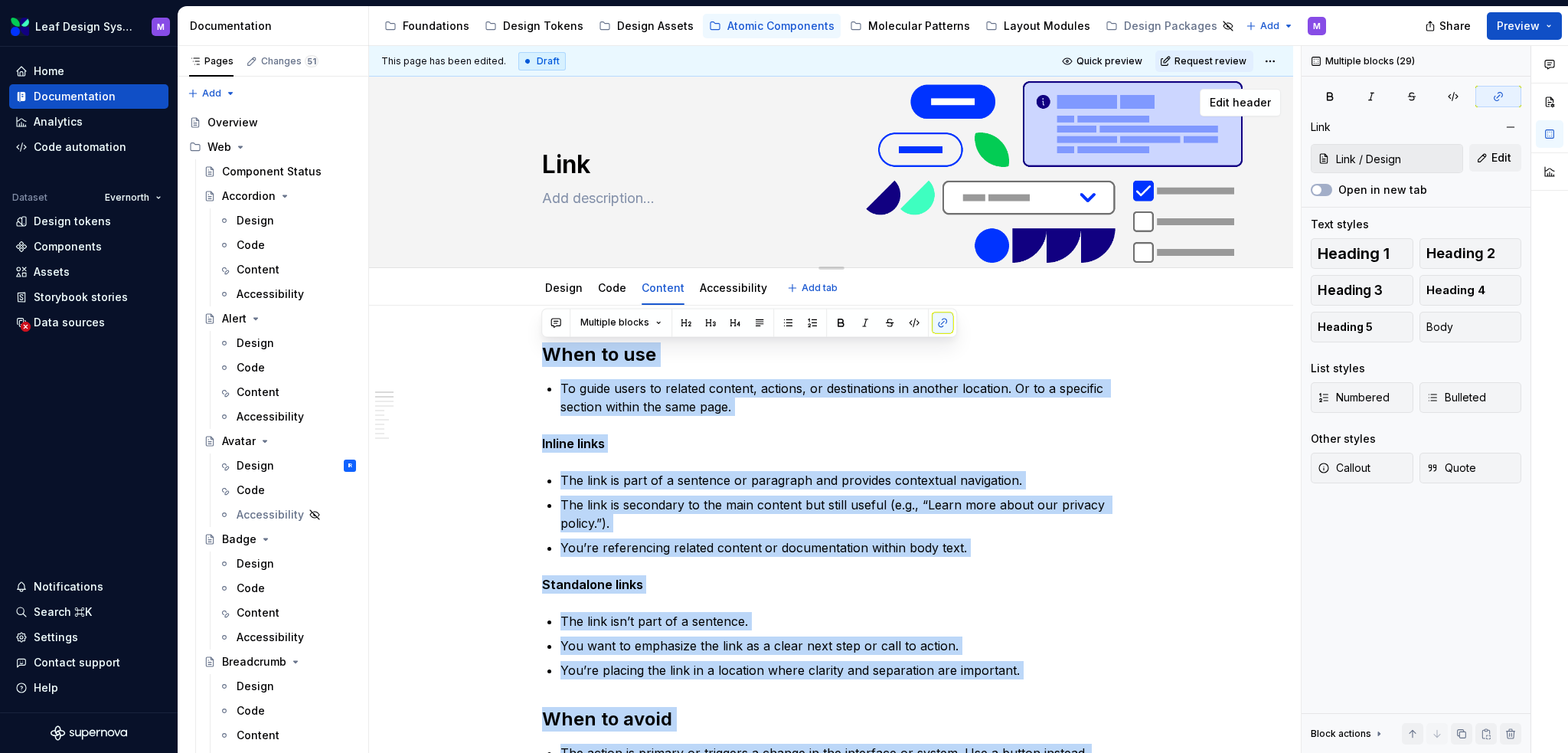 drag, startPoint x: 1110, startPoint y: 504, endPoint x: 528, endPoint y: 236, distance: 640.7402 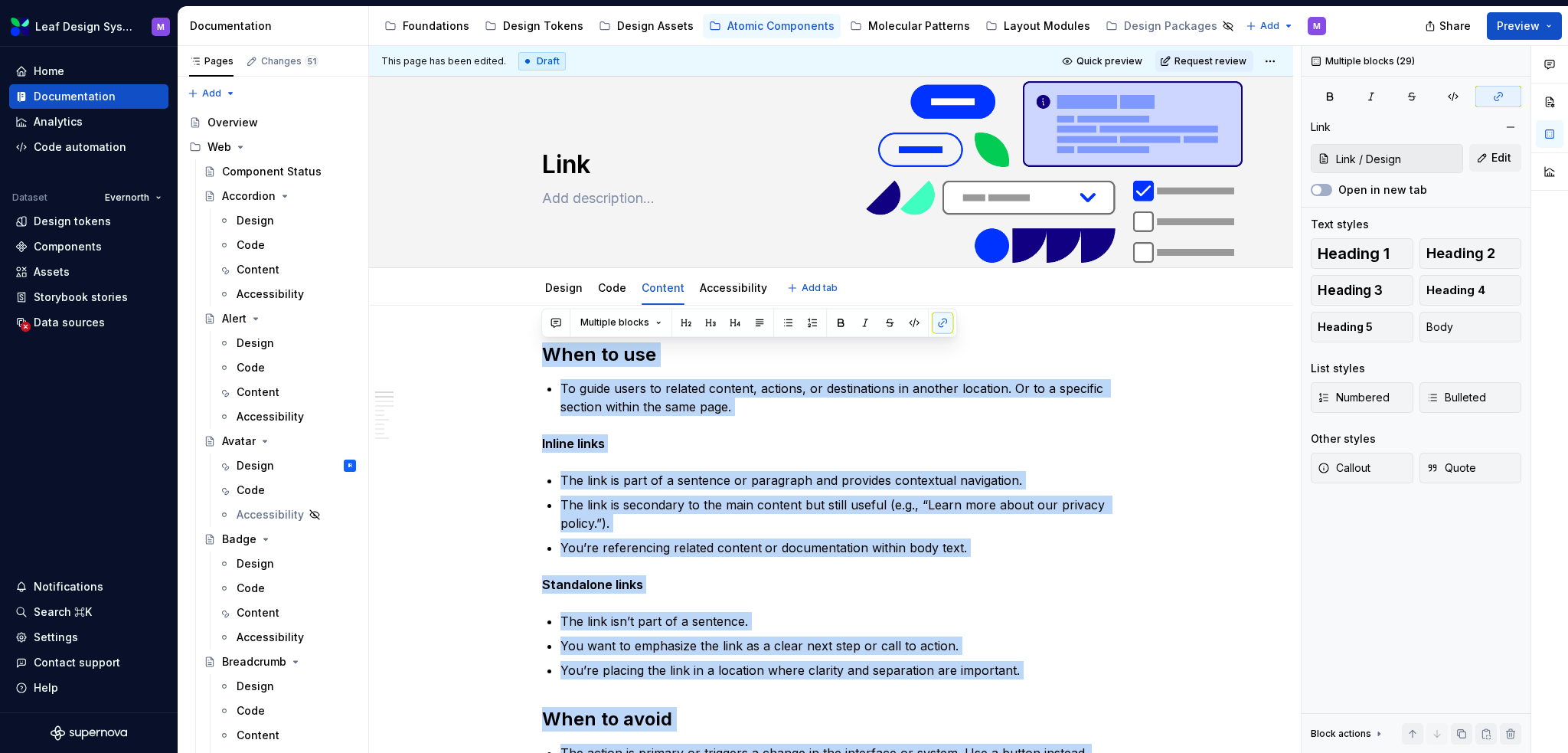 type on "*" 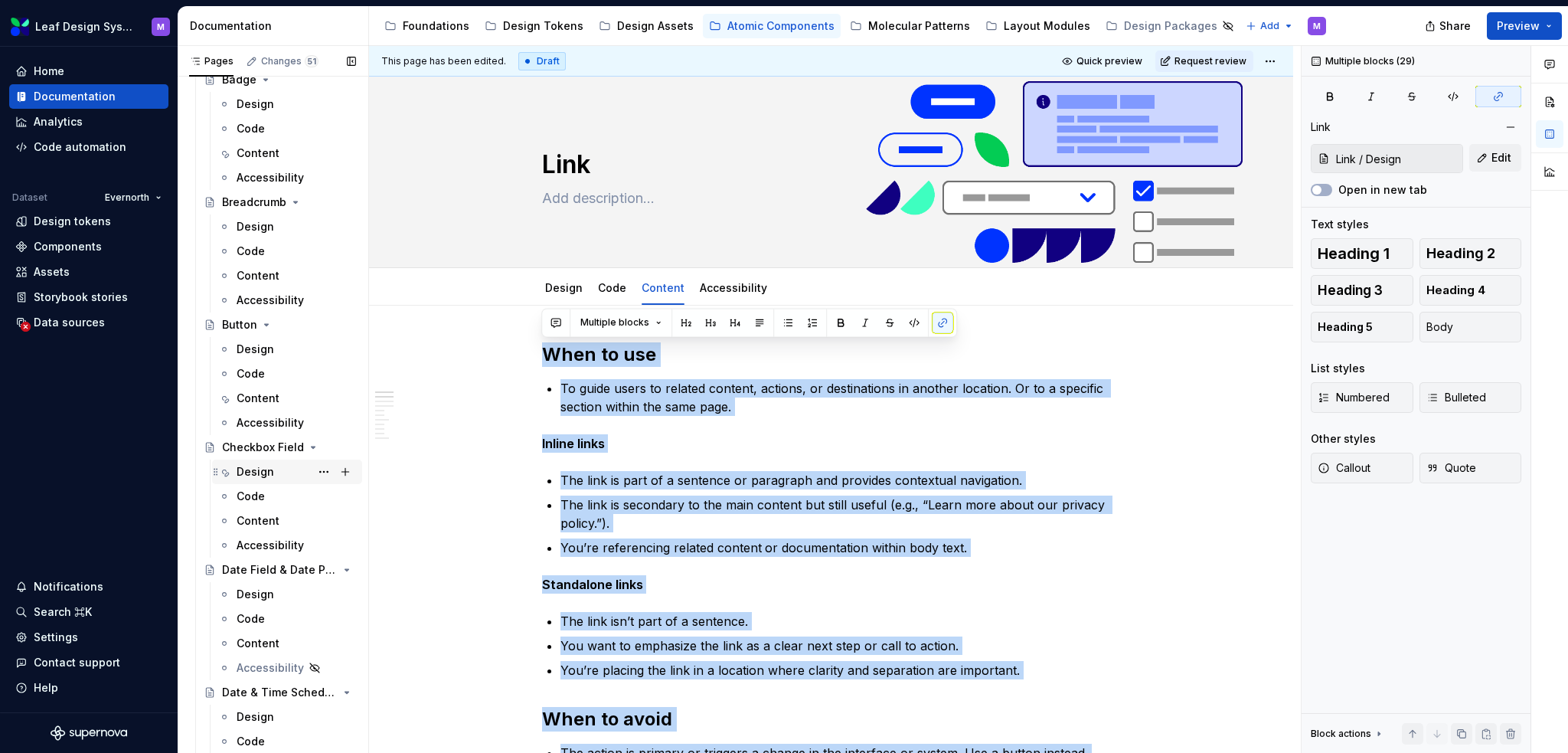type on "Link / Design/ Standalone Variants" 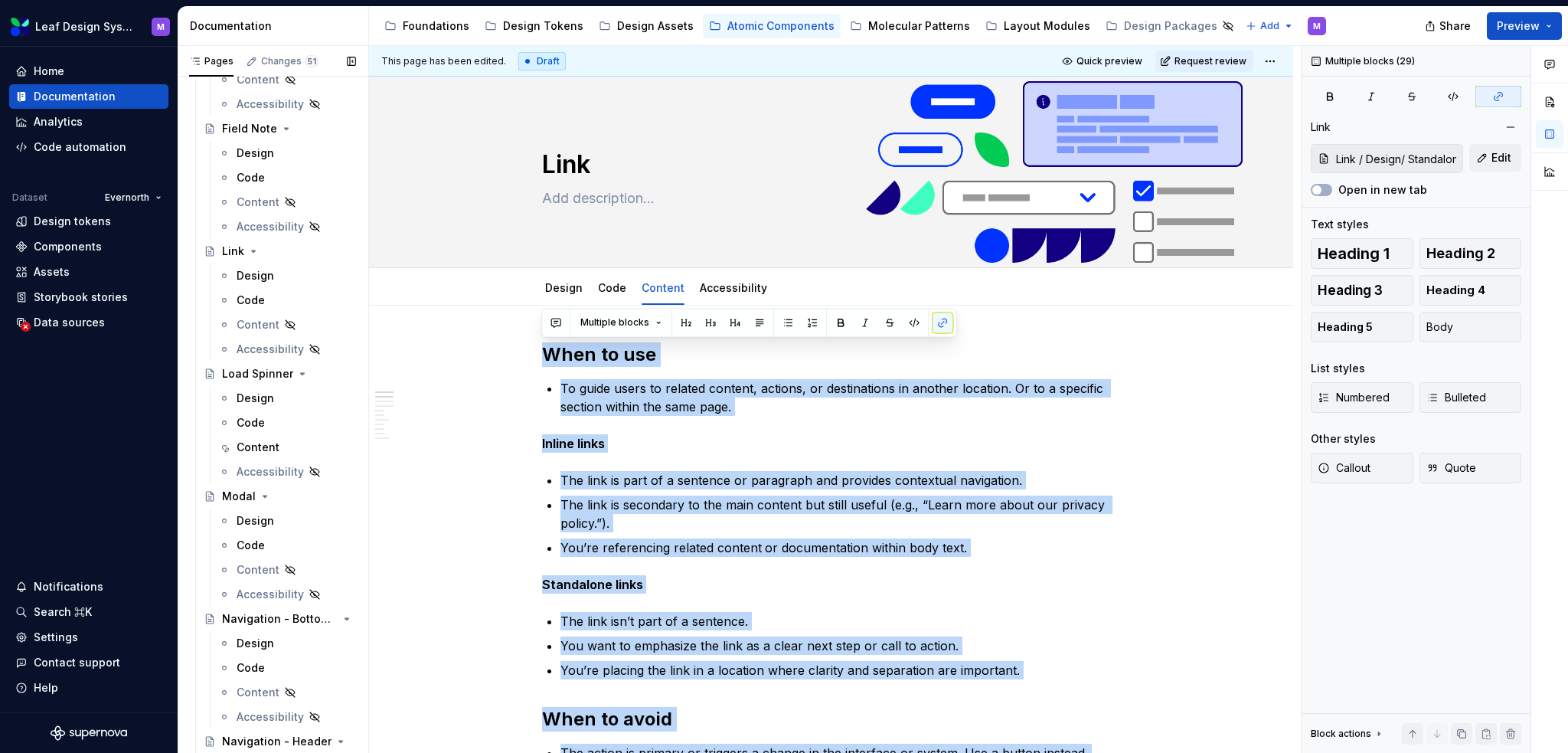 scroll, scrollTop: 5056, scrollLeft: 0, axis: vertical 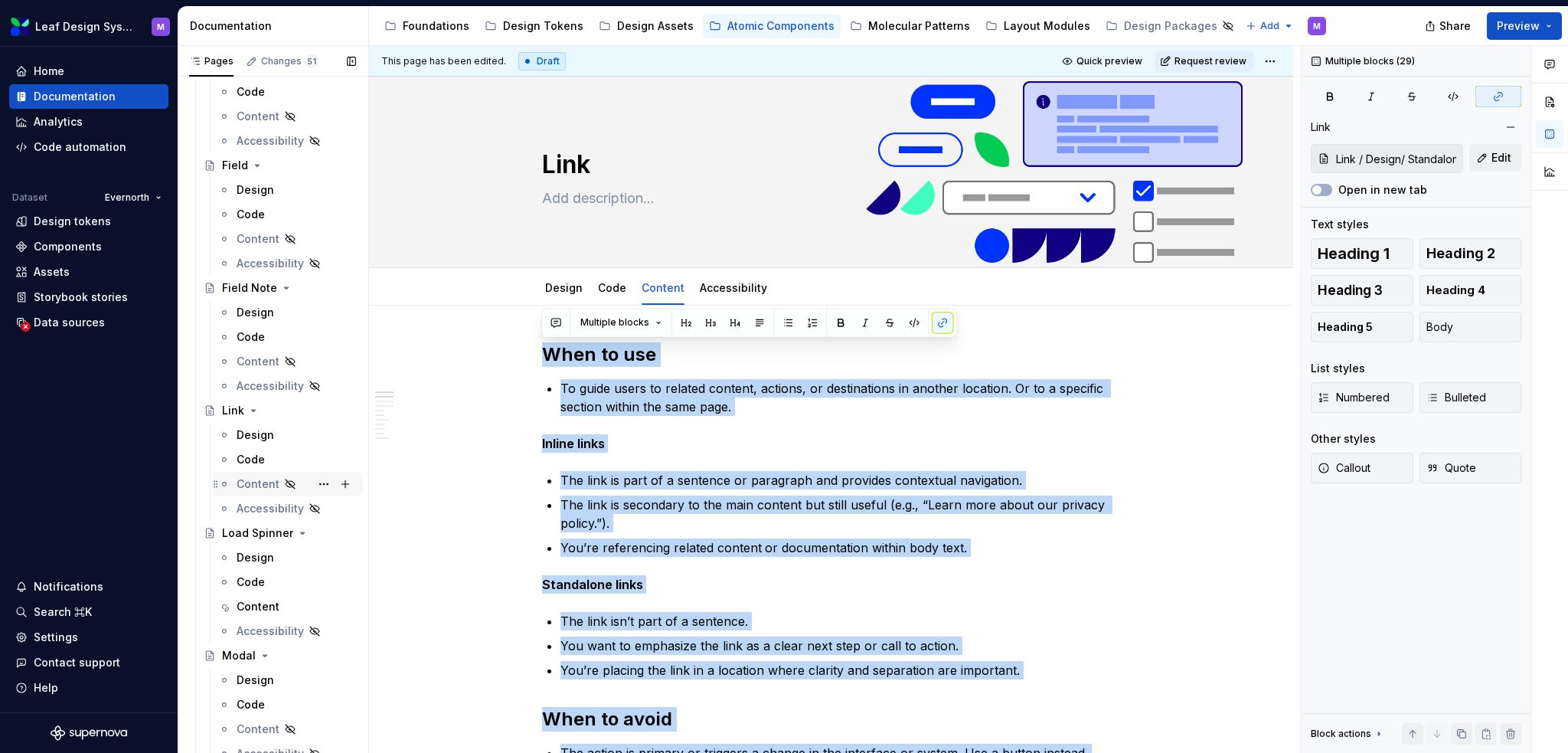 click on "Content" at bounding box center (258, 484) 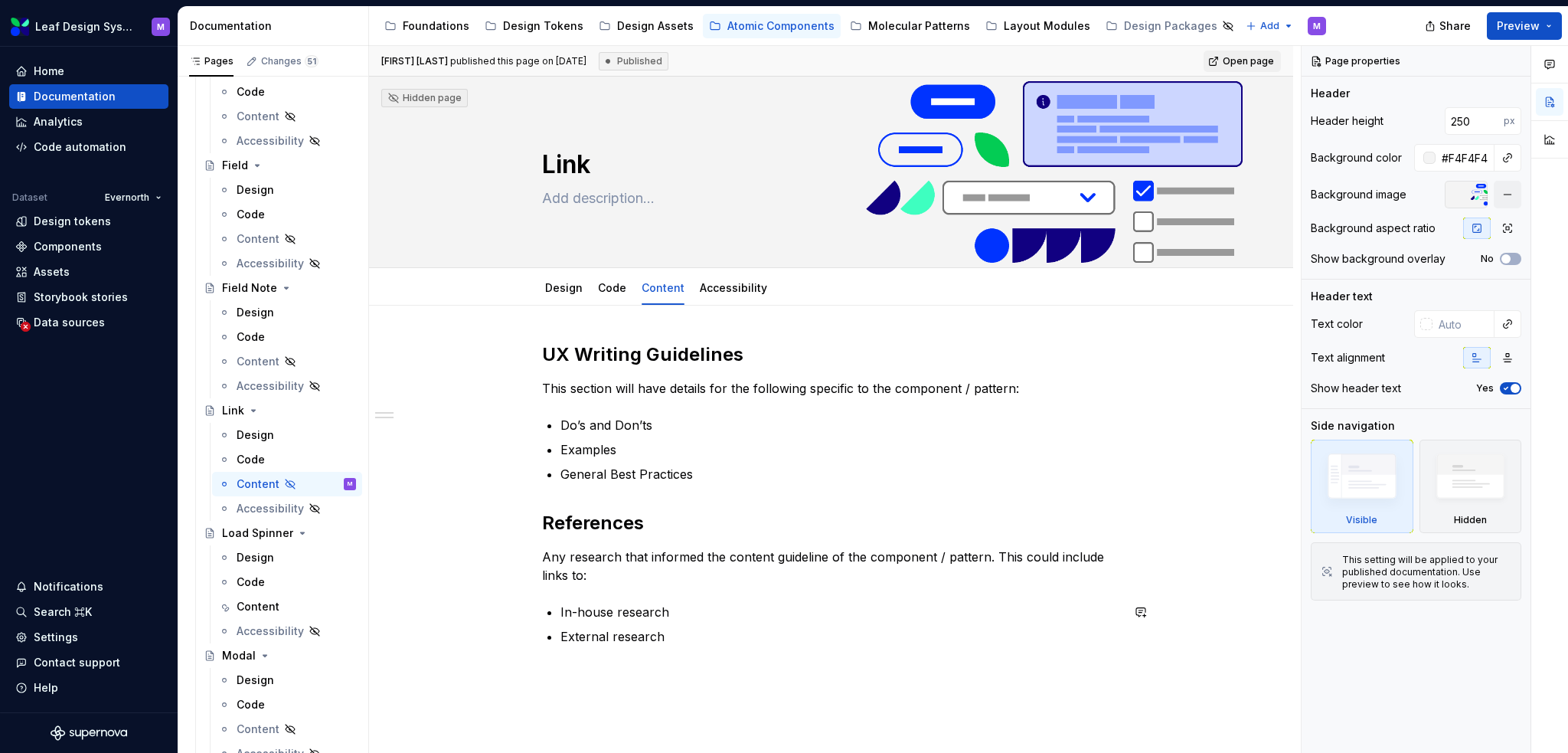 type on "*" 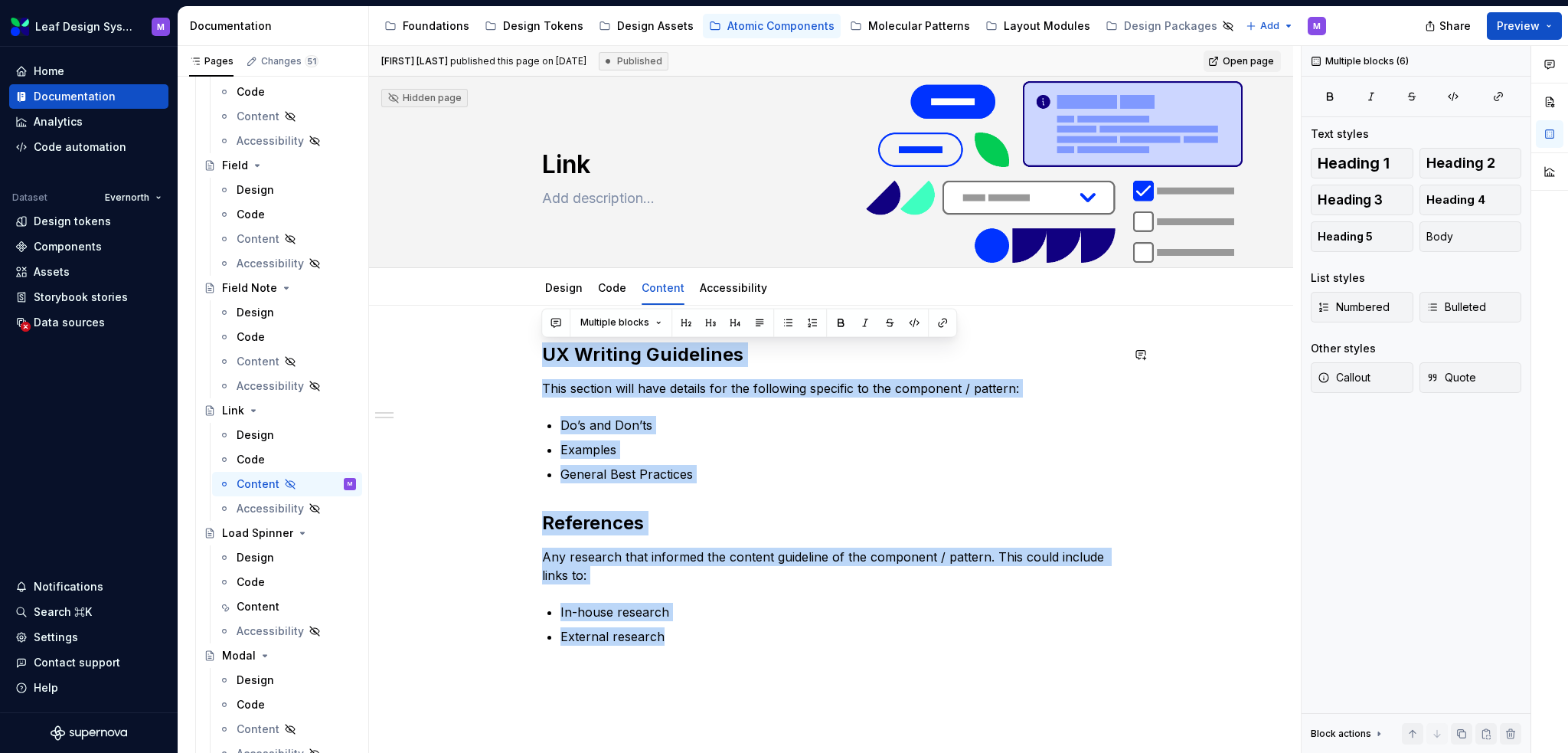 drag, startPoint x: 479, startPoint y: 327, endPoint x: 472, endPoint y: 318, distance: 11 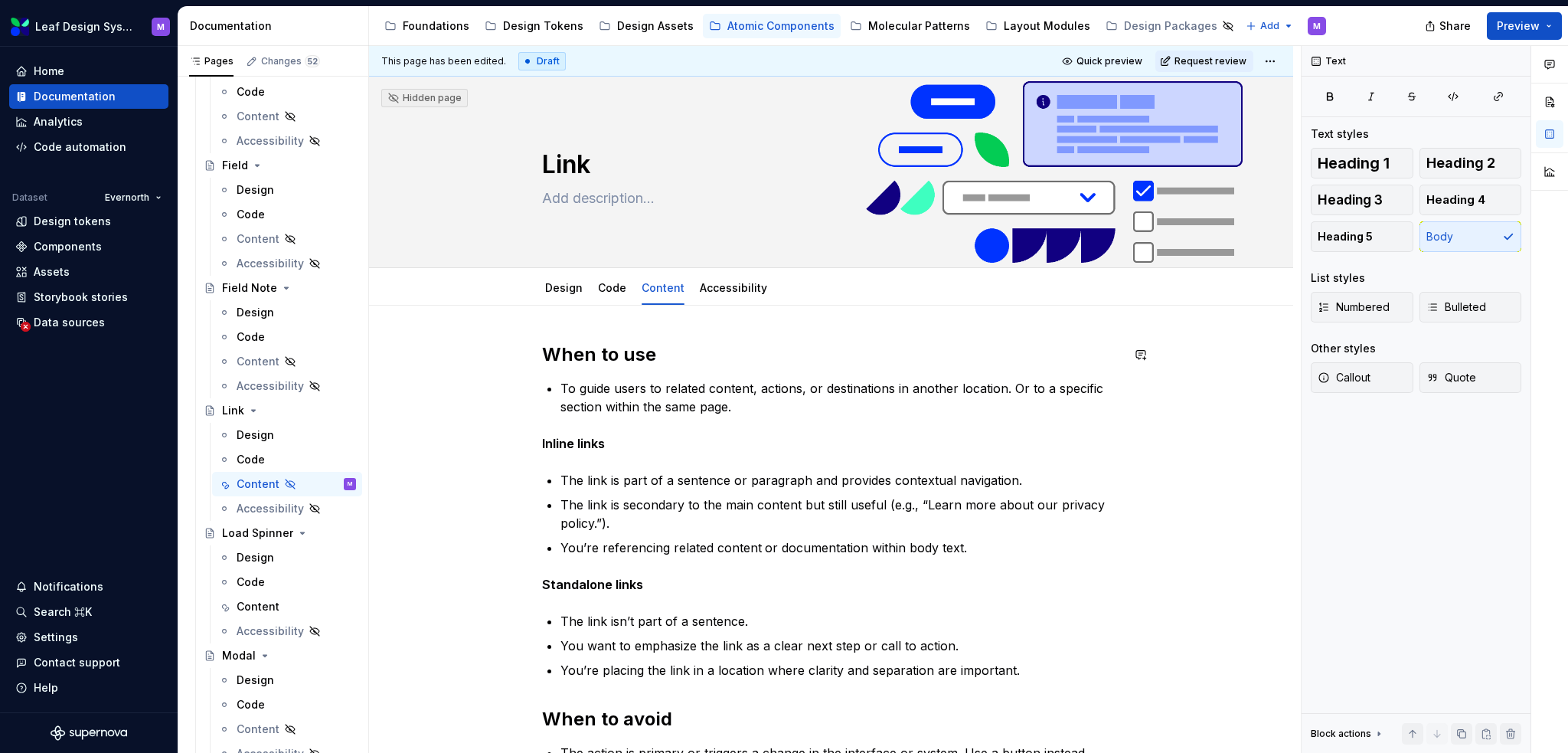 scroll, scrollTop: 77, scrollLeft: 0, axis: vertical 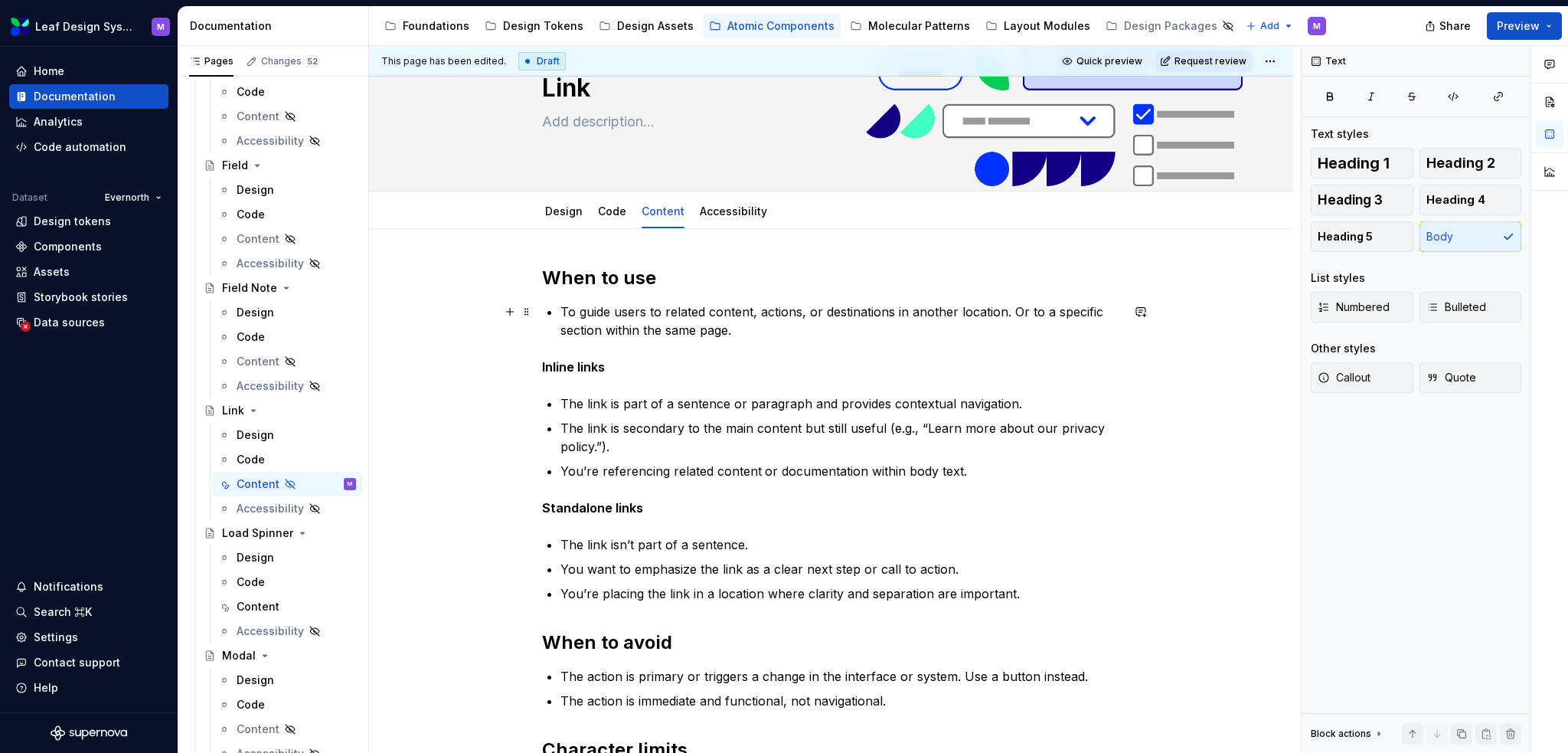 click on "To guide users to related content, actions, or destinations in another location. Or to a specific section within the same page." at bounding box center [841, 321] 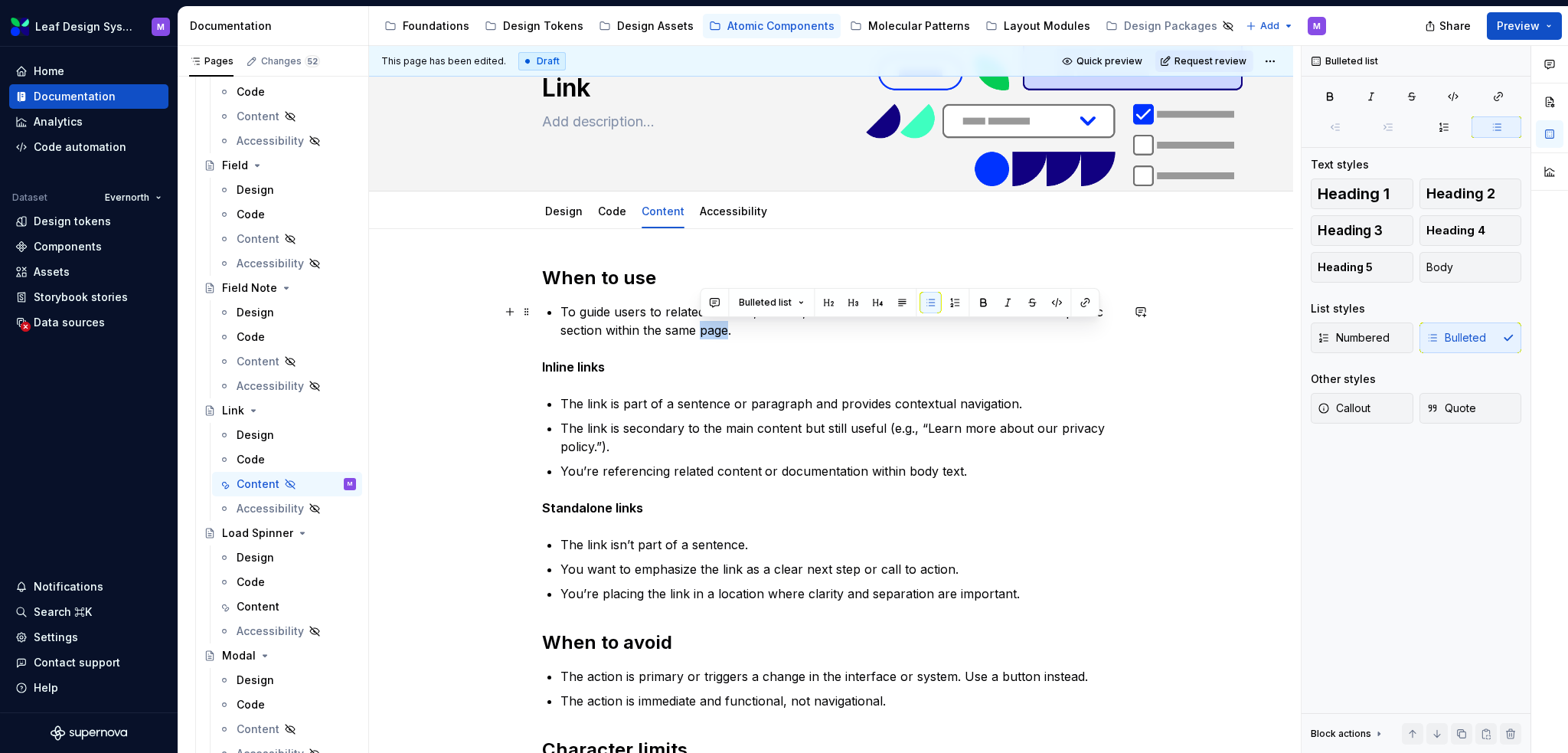drag, startPoint x: 727, startPoint y: 328, endPoint x: 699, endPoint y: 329, distance: 28.017851 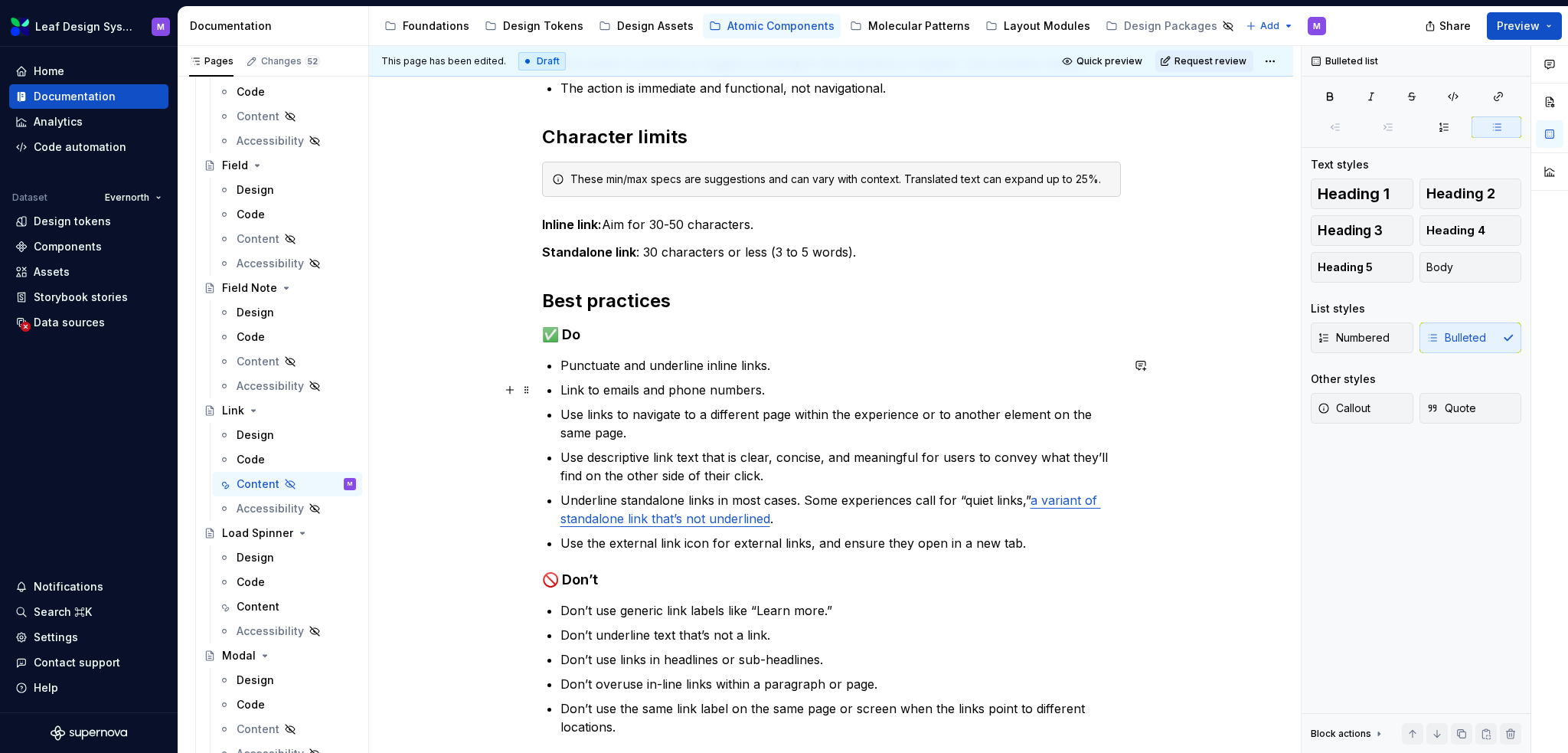 scroll, scrollTop: 766, scrollLeft: 0, axis: vertical 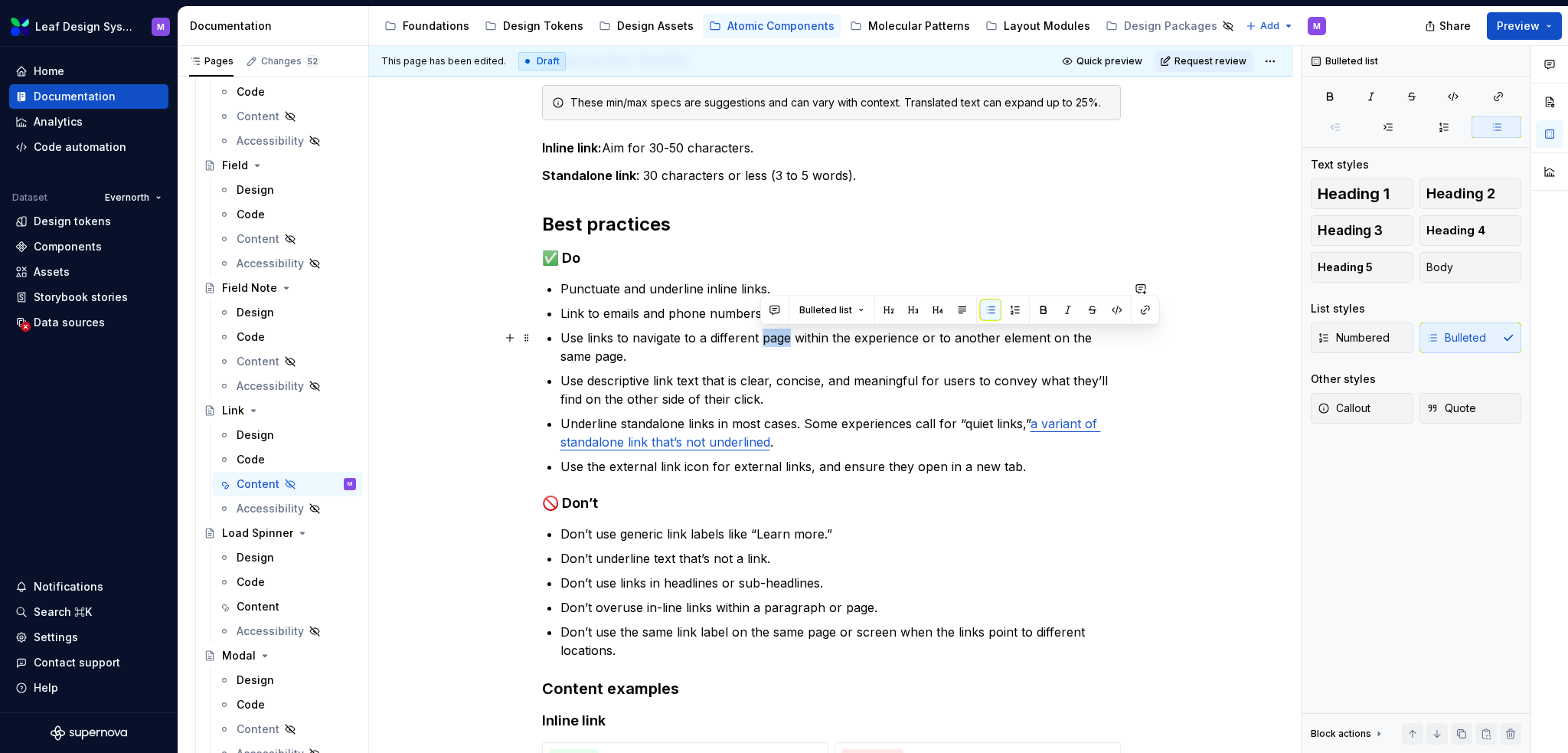 drag, startPoint x: 787, startPoint y: 339, endPoint x: 763, endPoint y: 336, distance: 24.18677 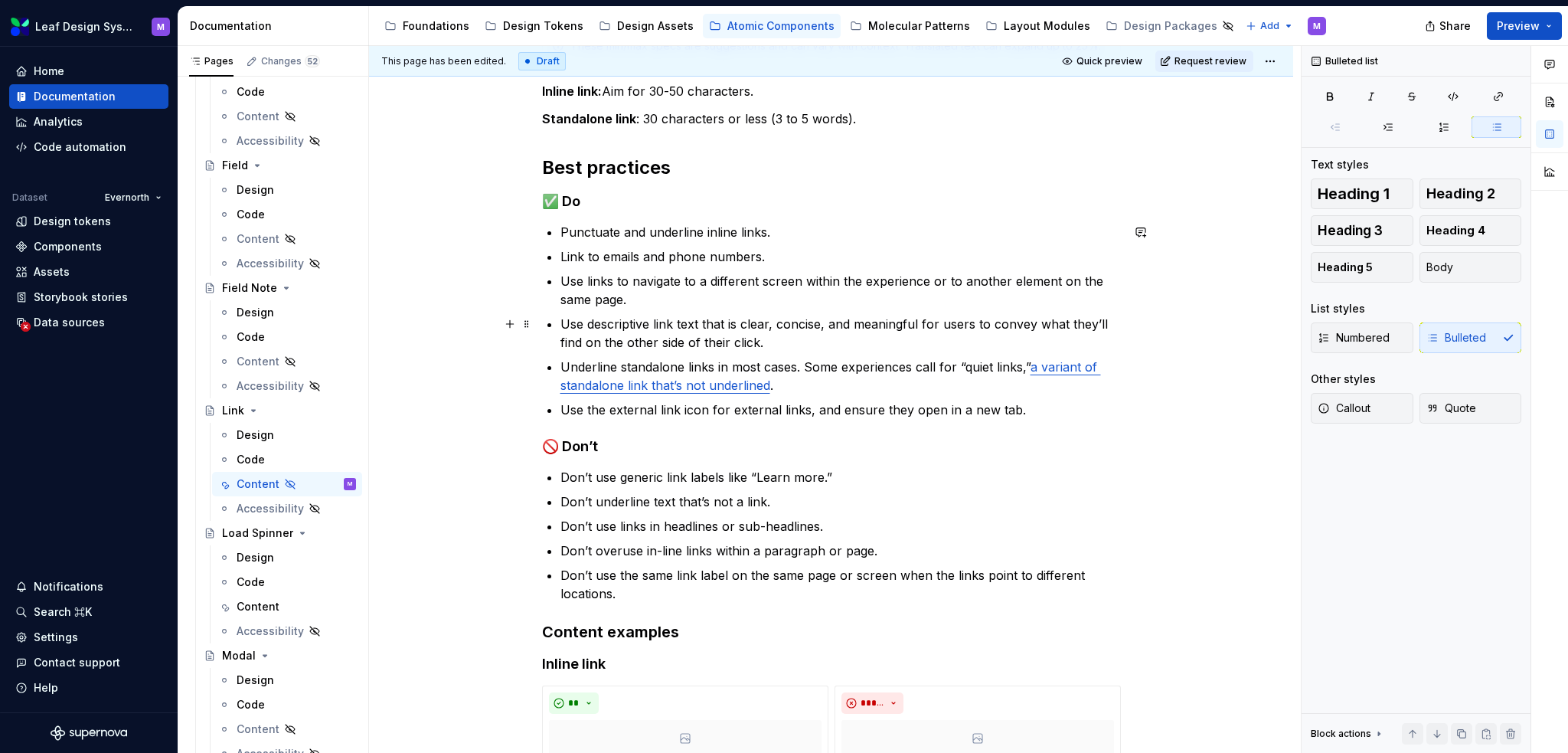 scroll, scrollTop: 919, scrollLeft: 0, axis: vertical 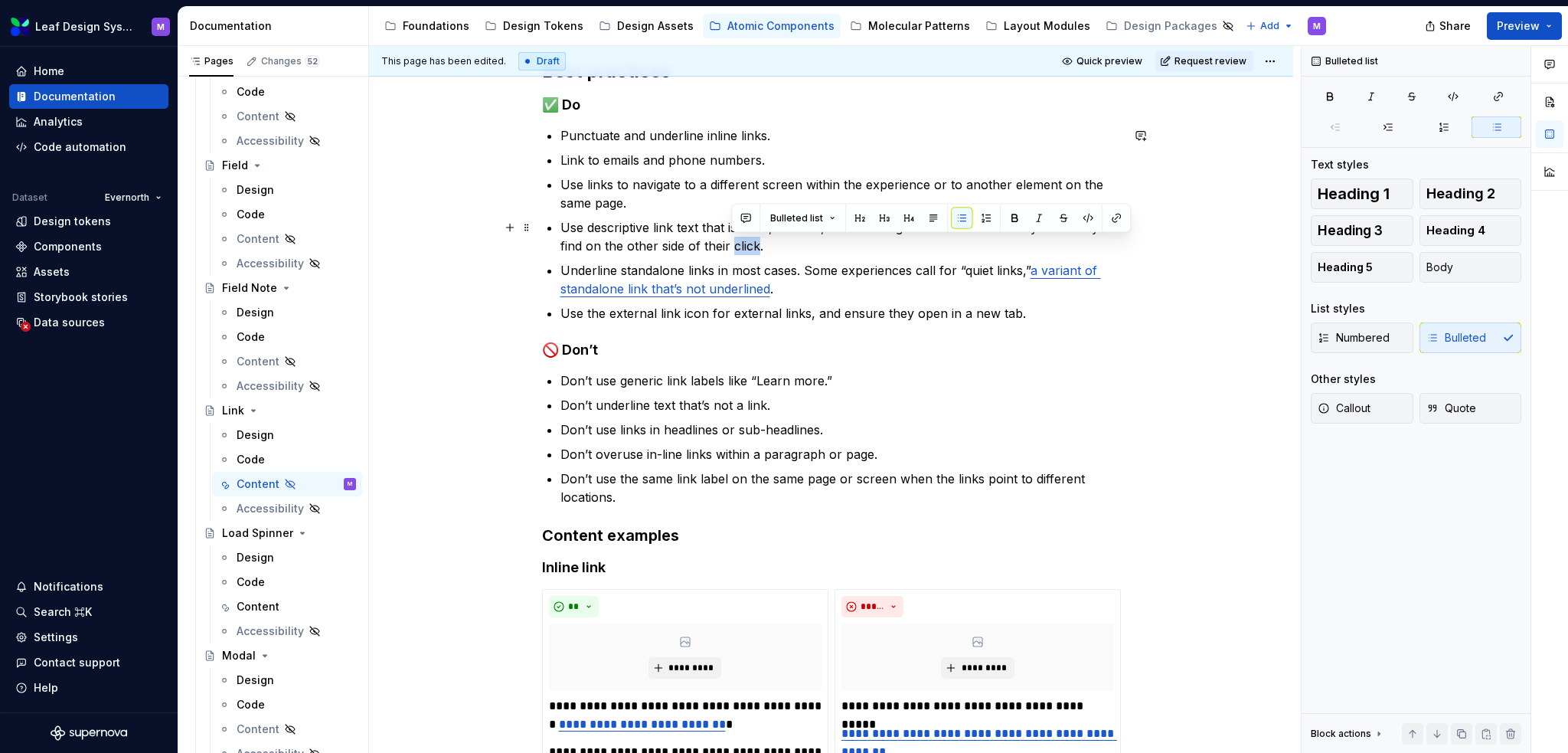 drag, startPoint x: 756, startPoint y: 247, endPoint x: 732, endPoint y: 245, distance: 24.08319 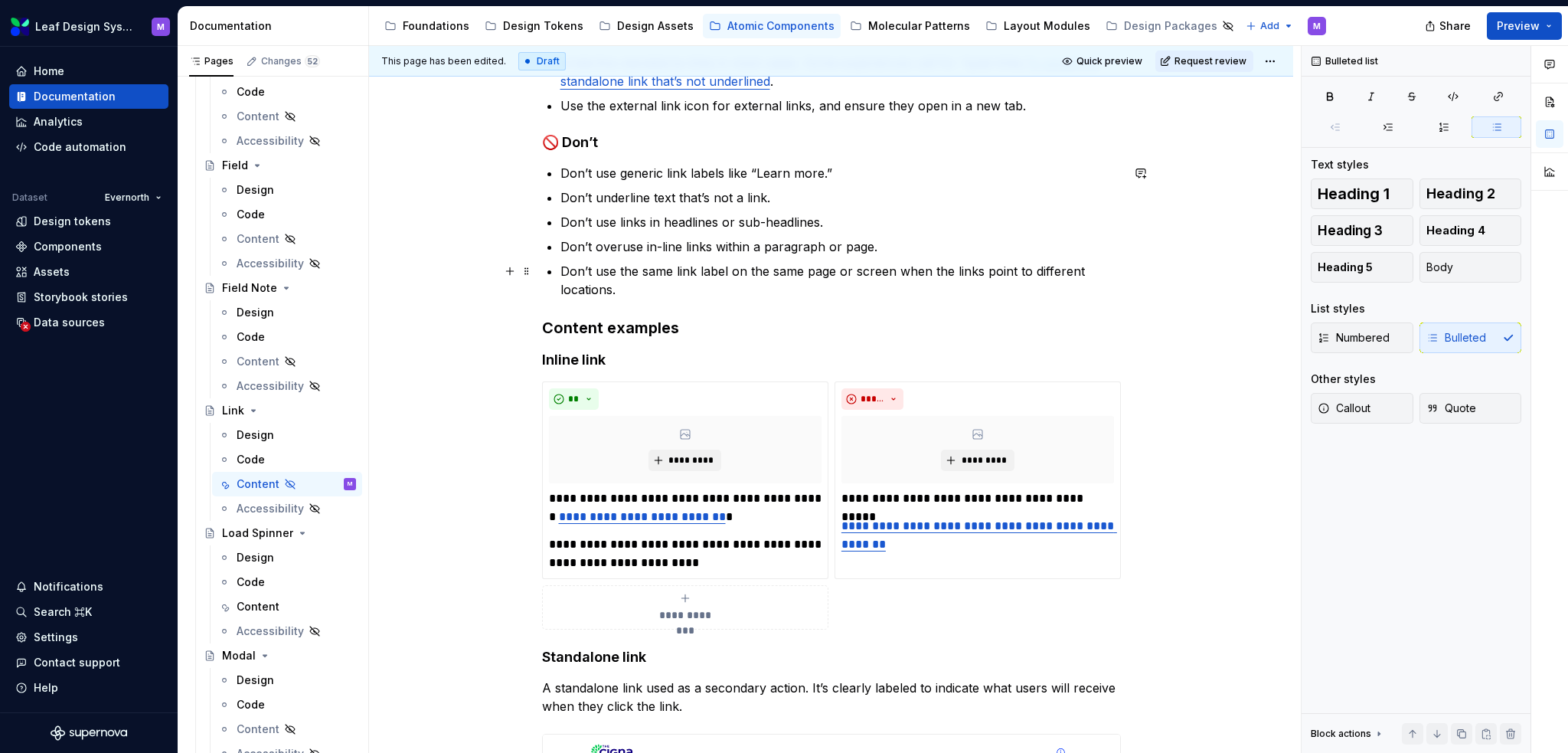 scroll, scrollTop: 1149, scrollLeft: 0, axis: vertical 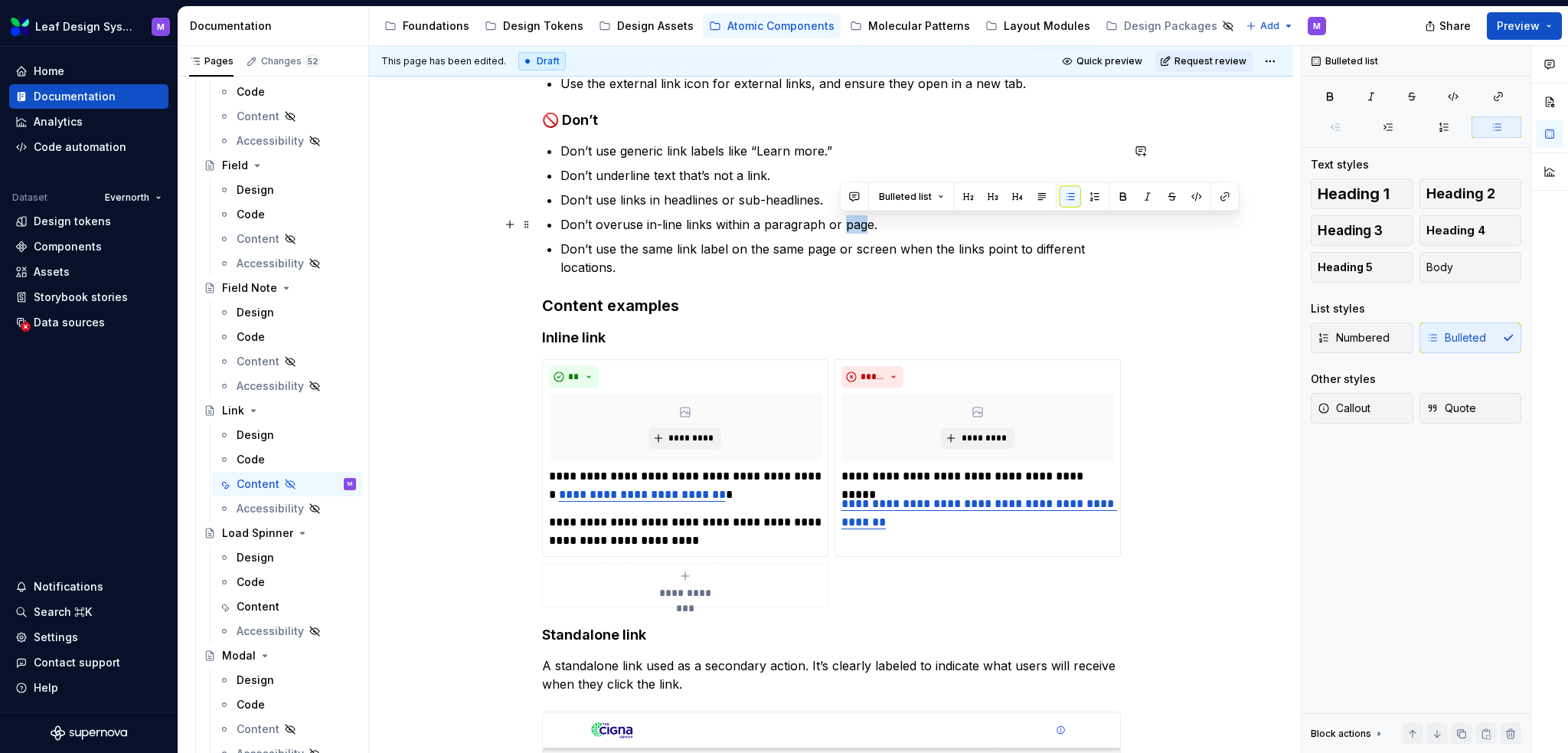 drag, startPoint x: 861, startPoint y: 226, endPoint x: 839, endPoint y: 226, distance: 22 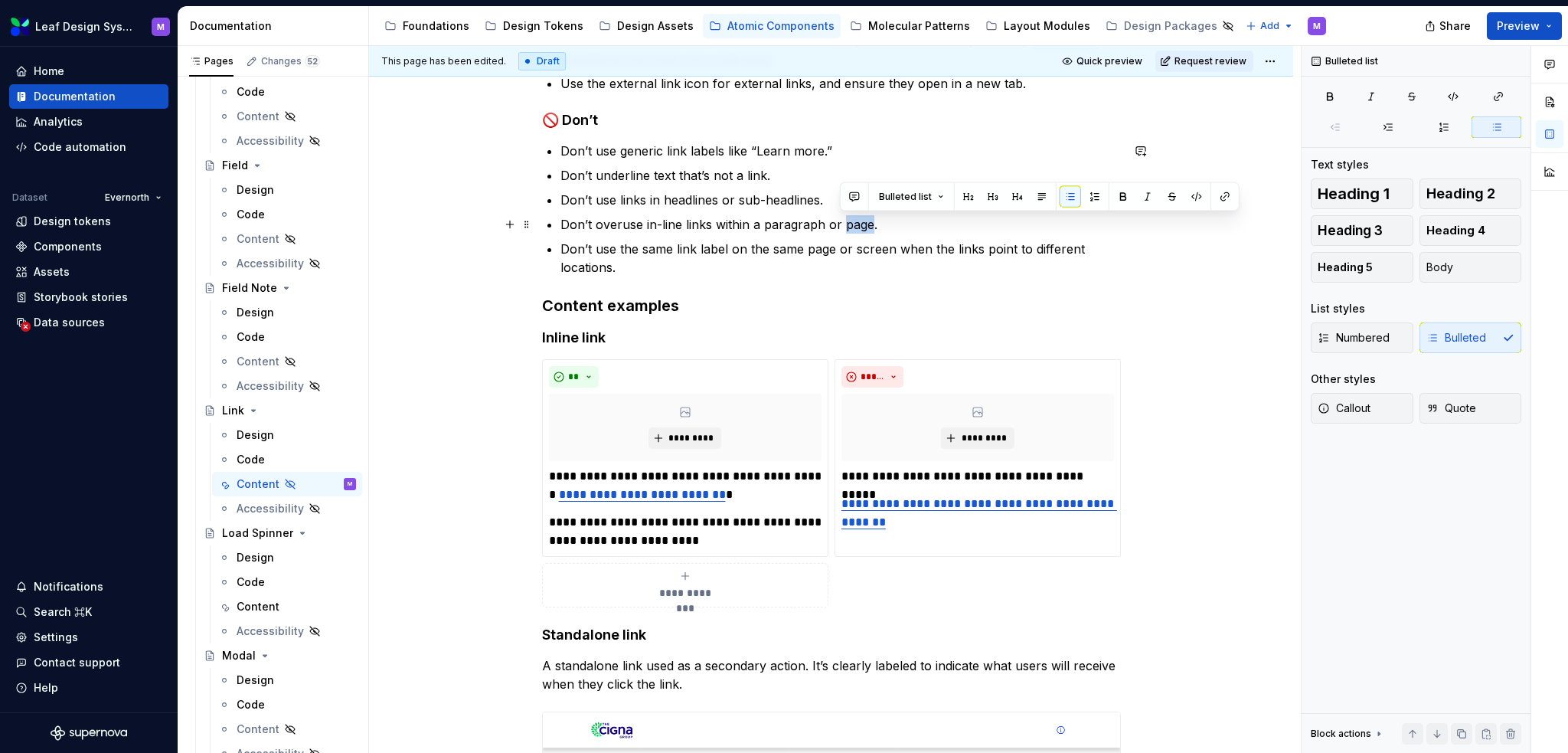 drag, startPoint x: 867, startPoint y: 224, endPoint x: 841, endPoint y: 224, distance: 26 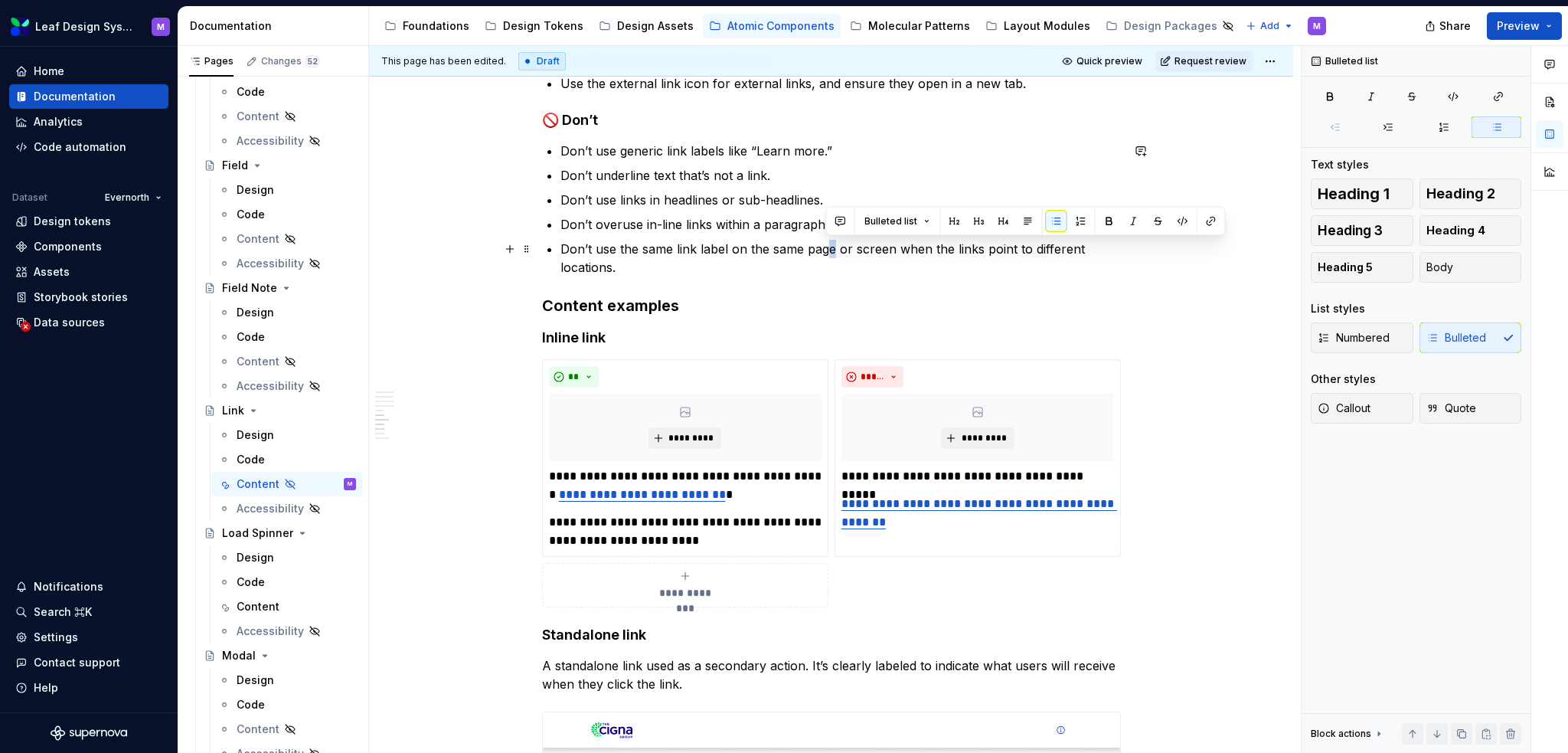 click on "Don’t use the same link label on the same page or screen when the links point to different locations." at bounding box center (841, 258) 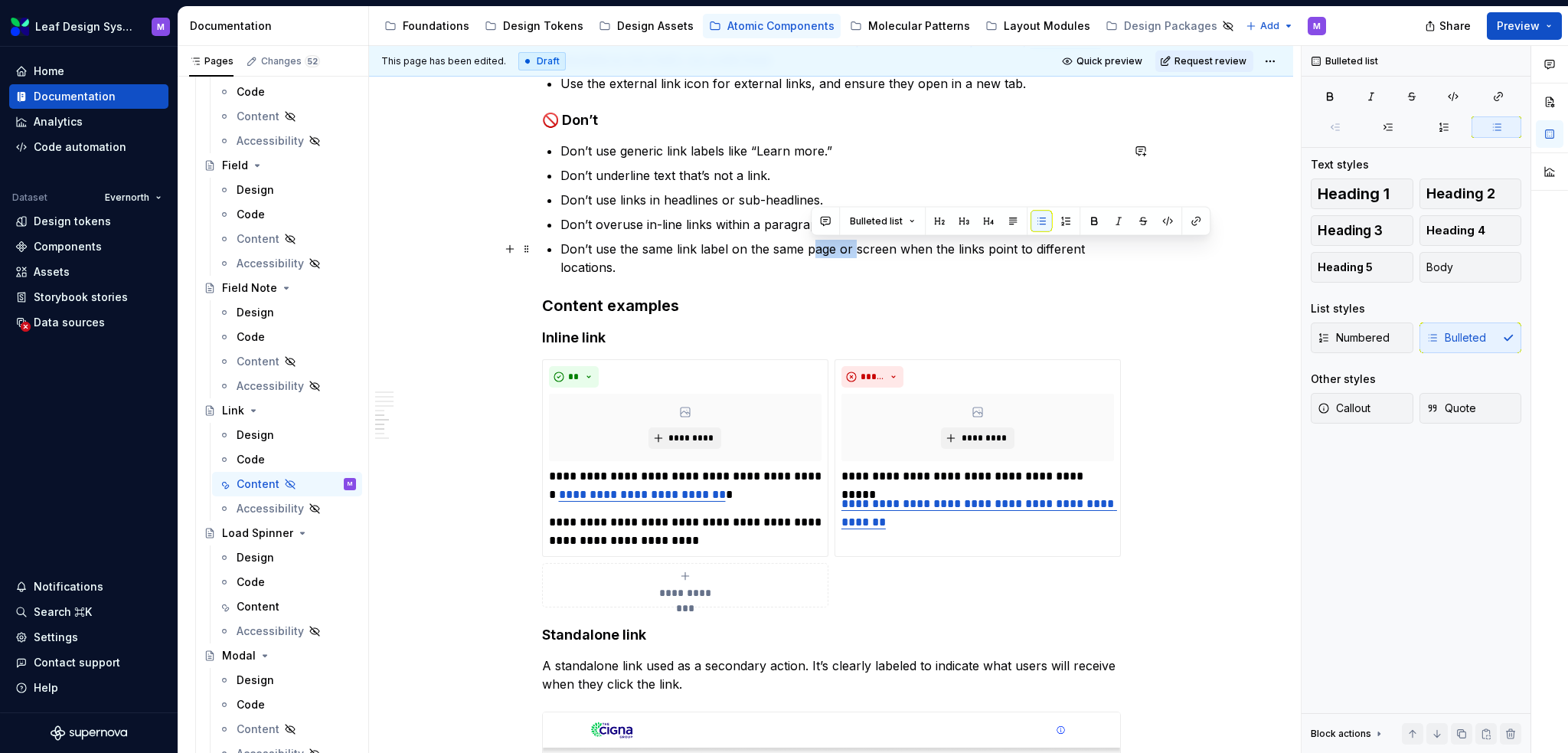 drag, startPoint x: 851, startPoint y: 244, endPoint x: 809, endPoint y: 244, distance: 42 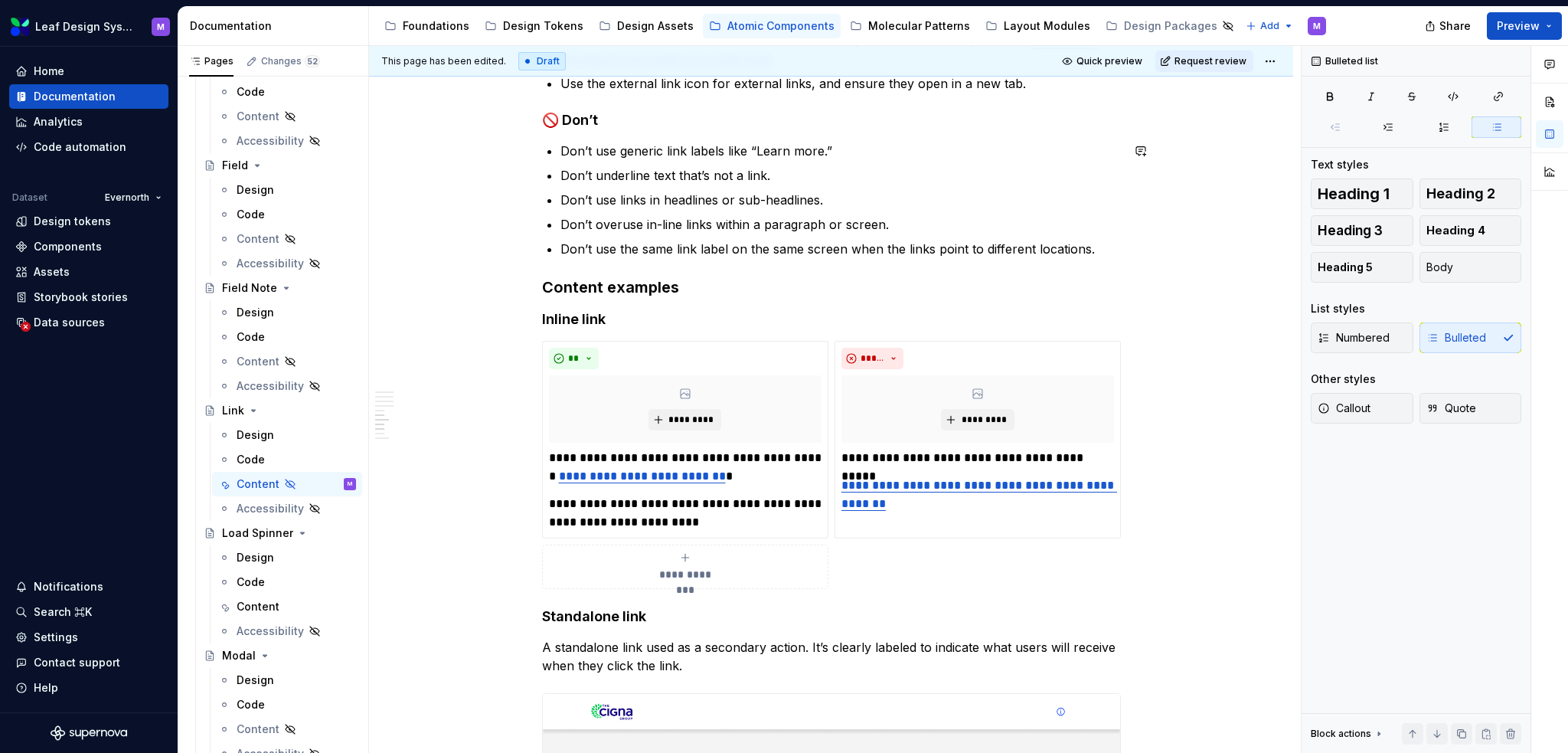 click on "When to use To guide users to related content, actions, or destinations in another location. Or to a specific section within the same screen. Inline links The link is part of a sentence or paragraph and provides contextual navigation. The link is secondary to the main content but still useful (e.g., “Learn more about our privacy policy.”). You’re referencing related content   or documentation within body text. Standalone links The link isn’t part of a sentence. You want to emphasize the link as a clear next step or call to action. You’re placing the link in a location where clarity and separation are important. When to avoid The action is primary or triggers a change in the interface or system. Use a button instead. The action is immediate and functional, not navigational. Character limits These min/max specs are suggestions and can vary with context. Translated text can expand up to 25%. Inline link:  Aim for 30-50 characters. Standalone link : 30 characters or less (3 to 5 words). Best practices ." at bounding box center (831, 473) 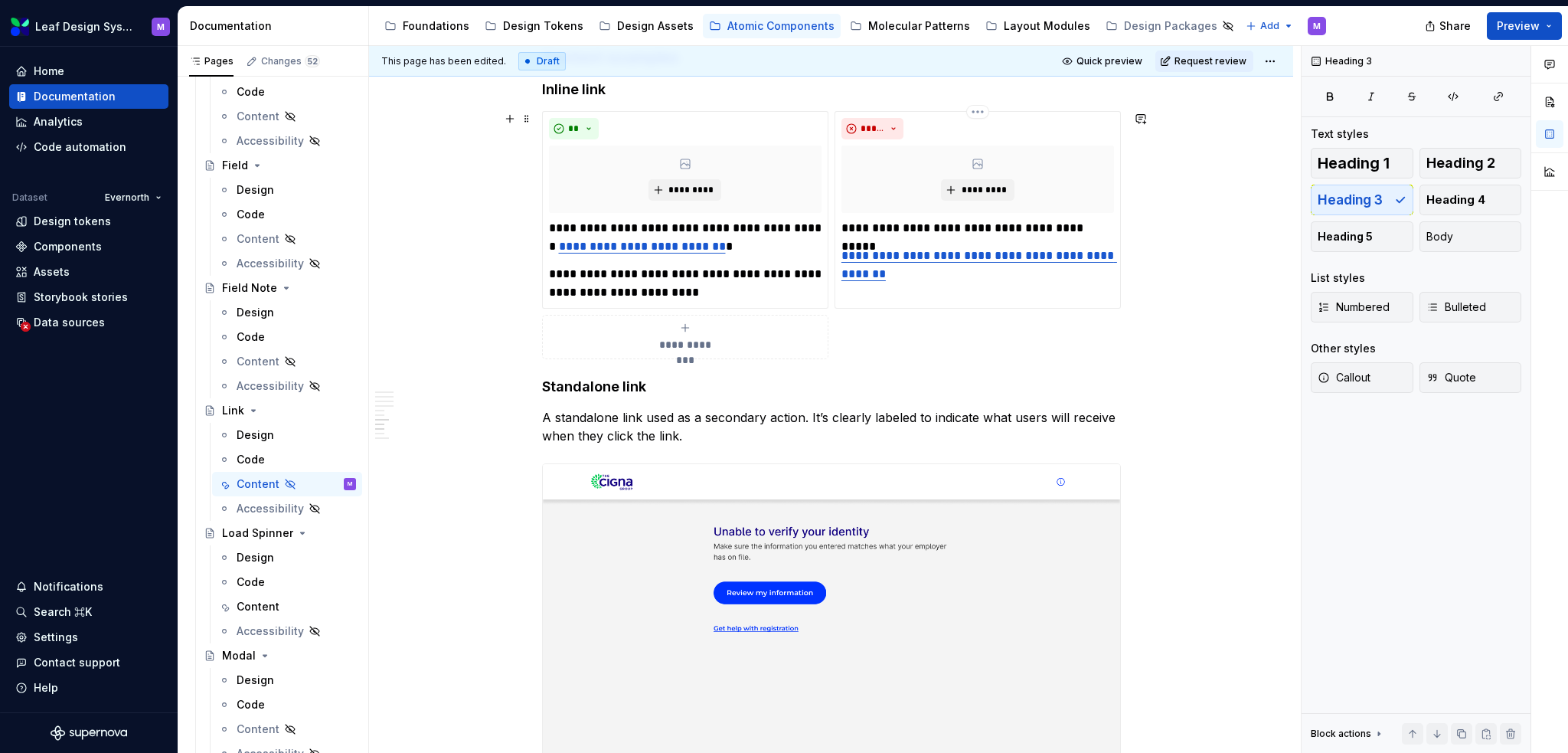 scroll, scrollTop: 1532, scrollLeft: 0, axis: vertical 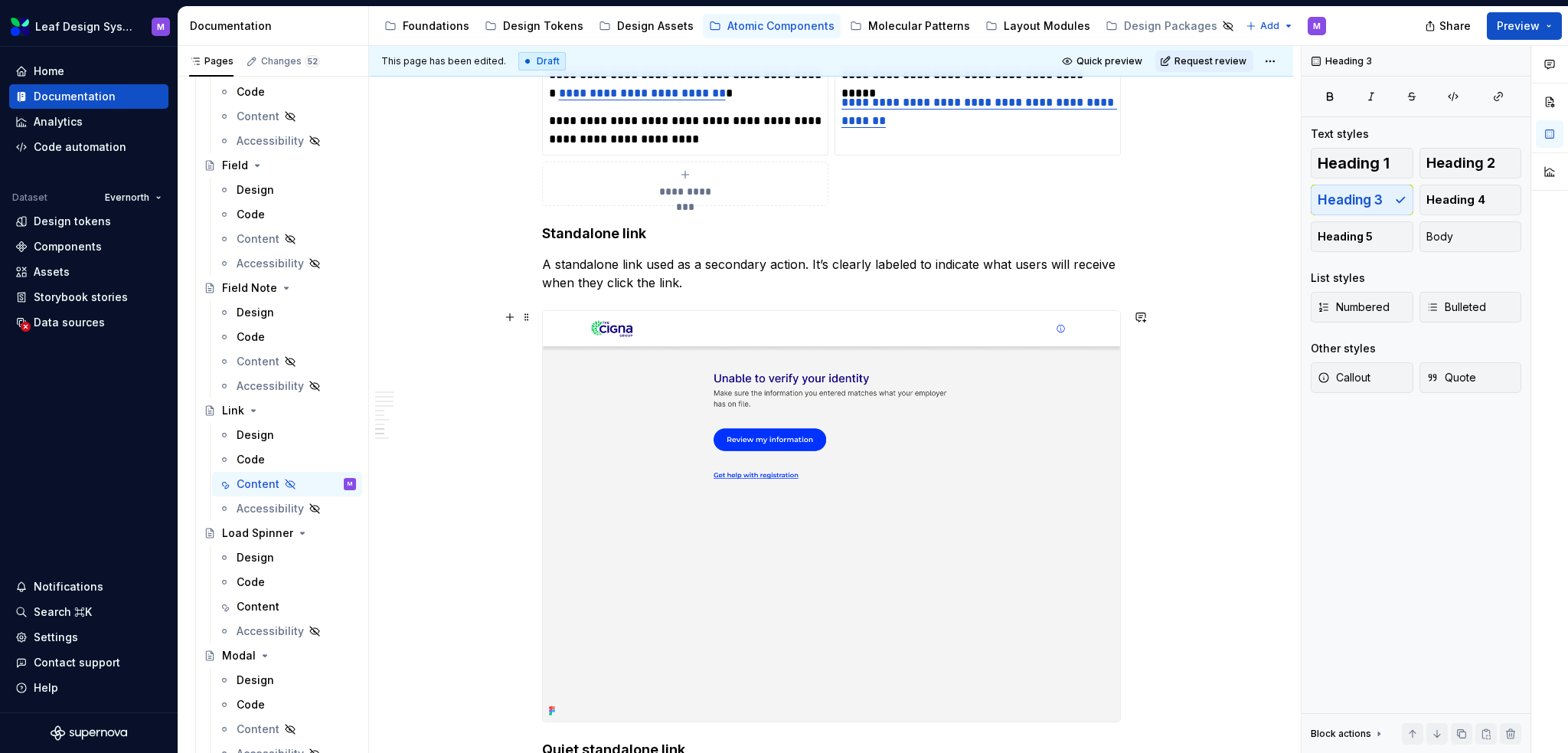 click at bounding box center (831, 516) 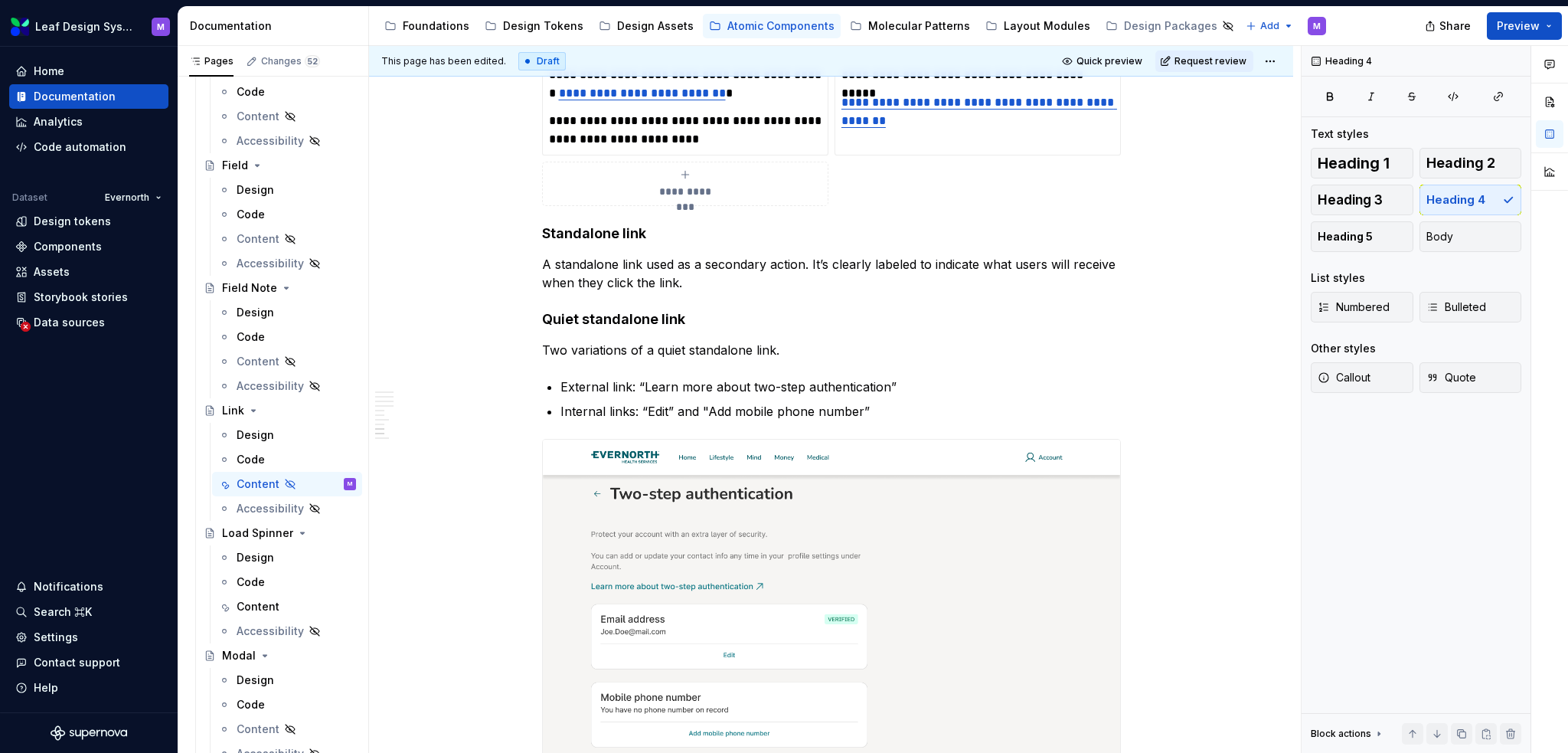 click at bounding box center (831, 645) 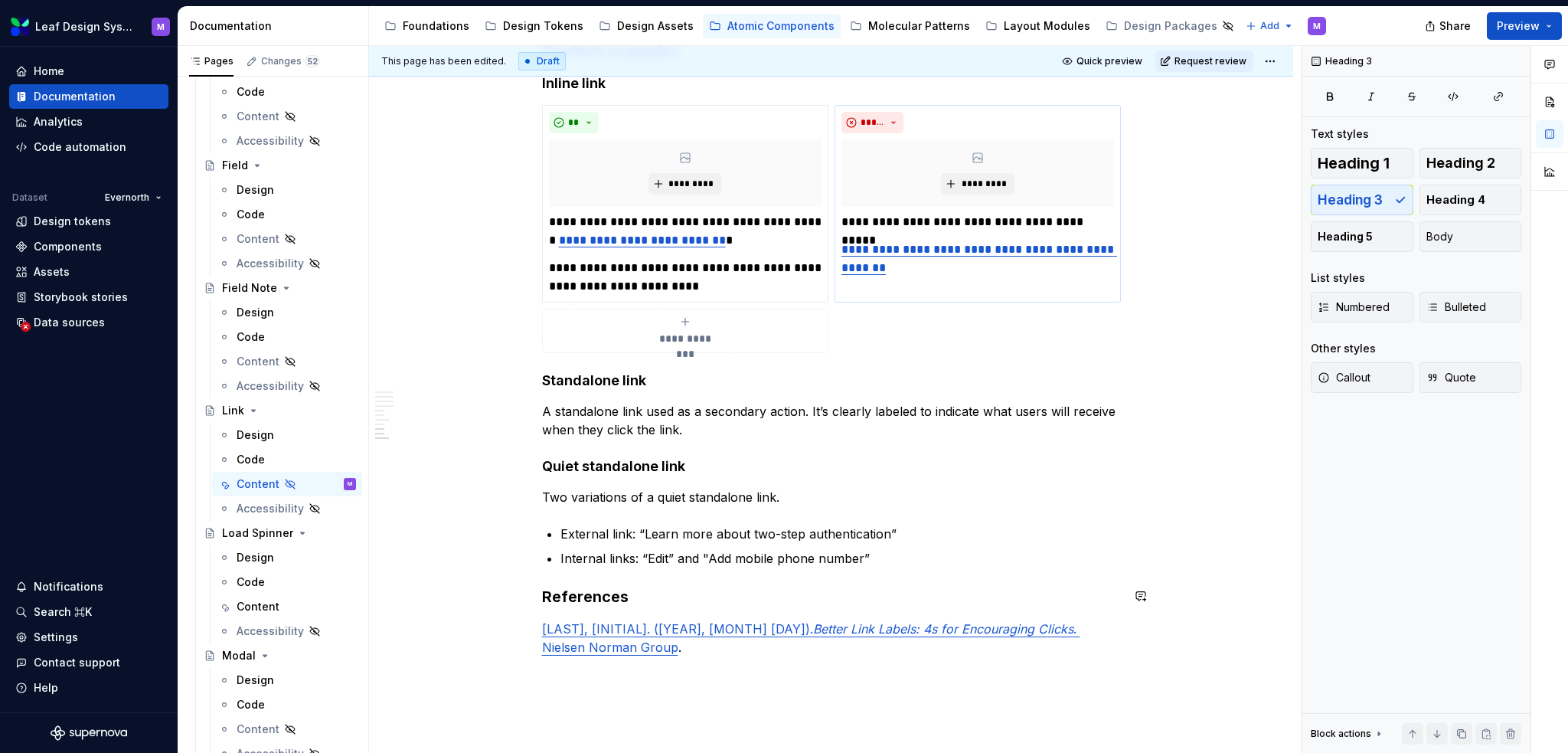 scroll, scrollTop: 1360, scrollLeft: 0, axis: vertical 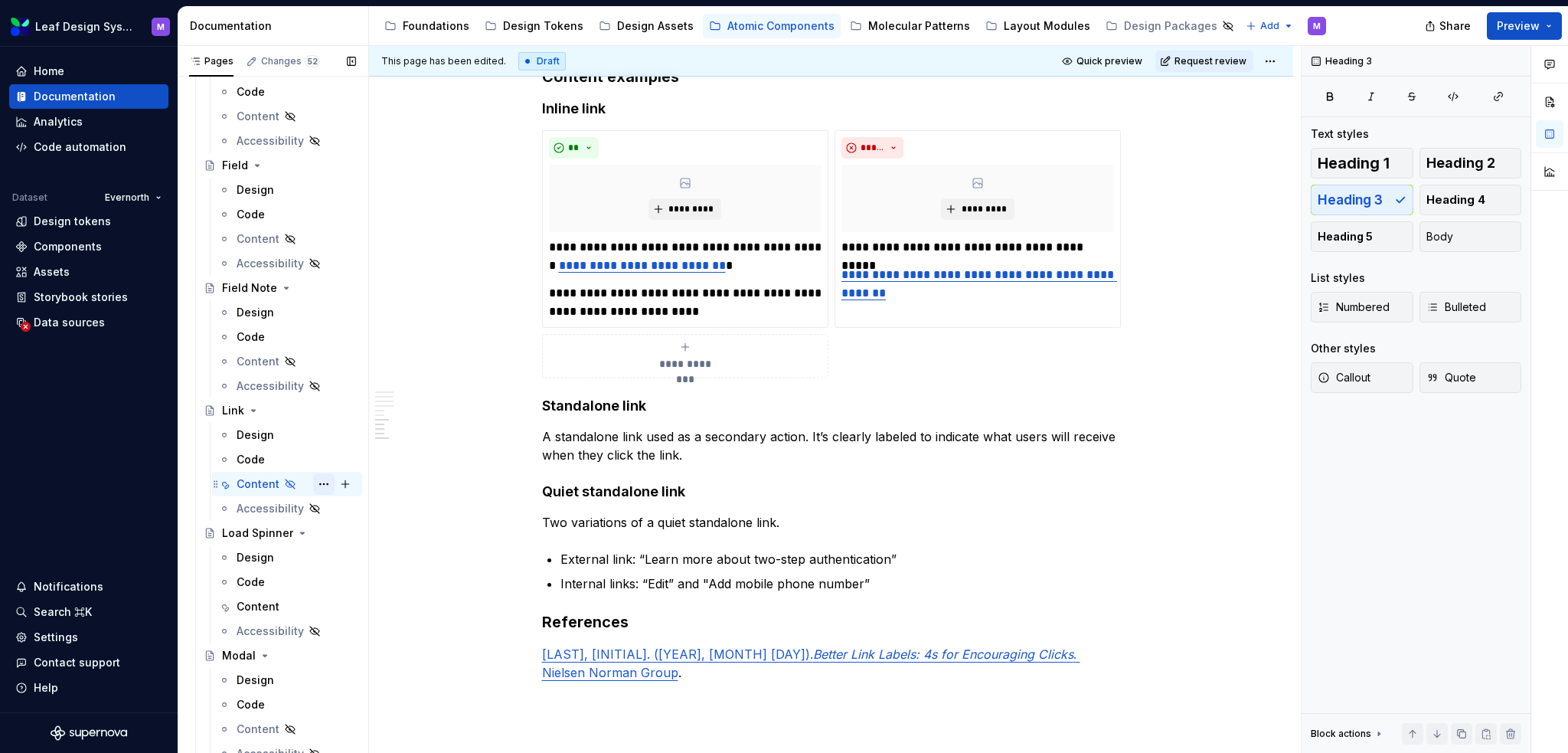 click at bounding box center (324, 484) 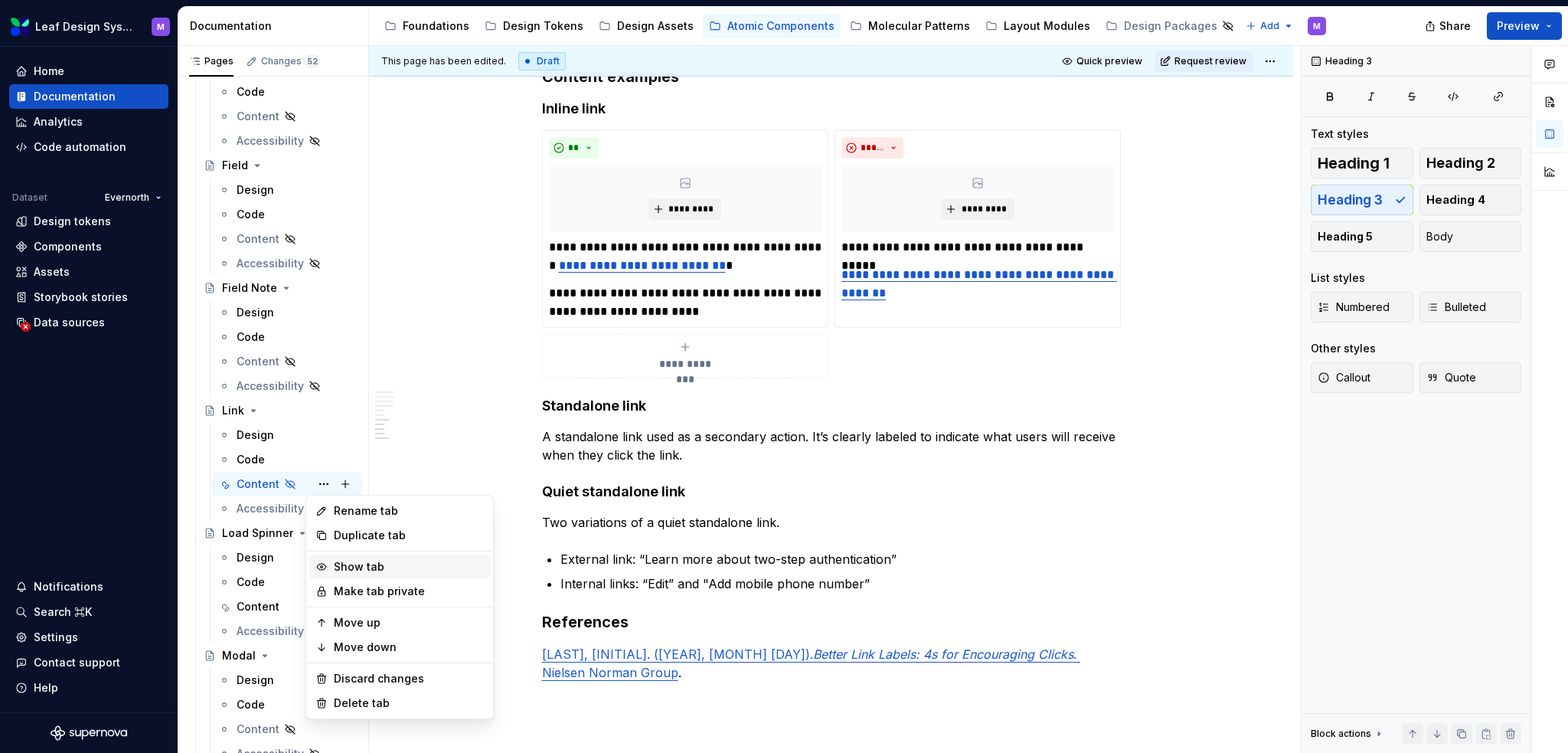 click on "Show tab" at bounding box center [409, 567] 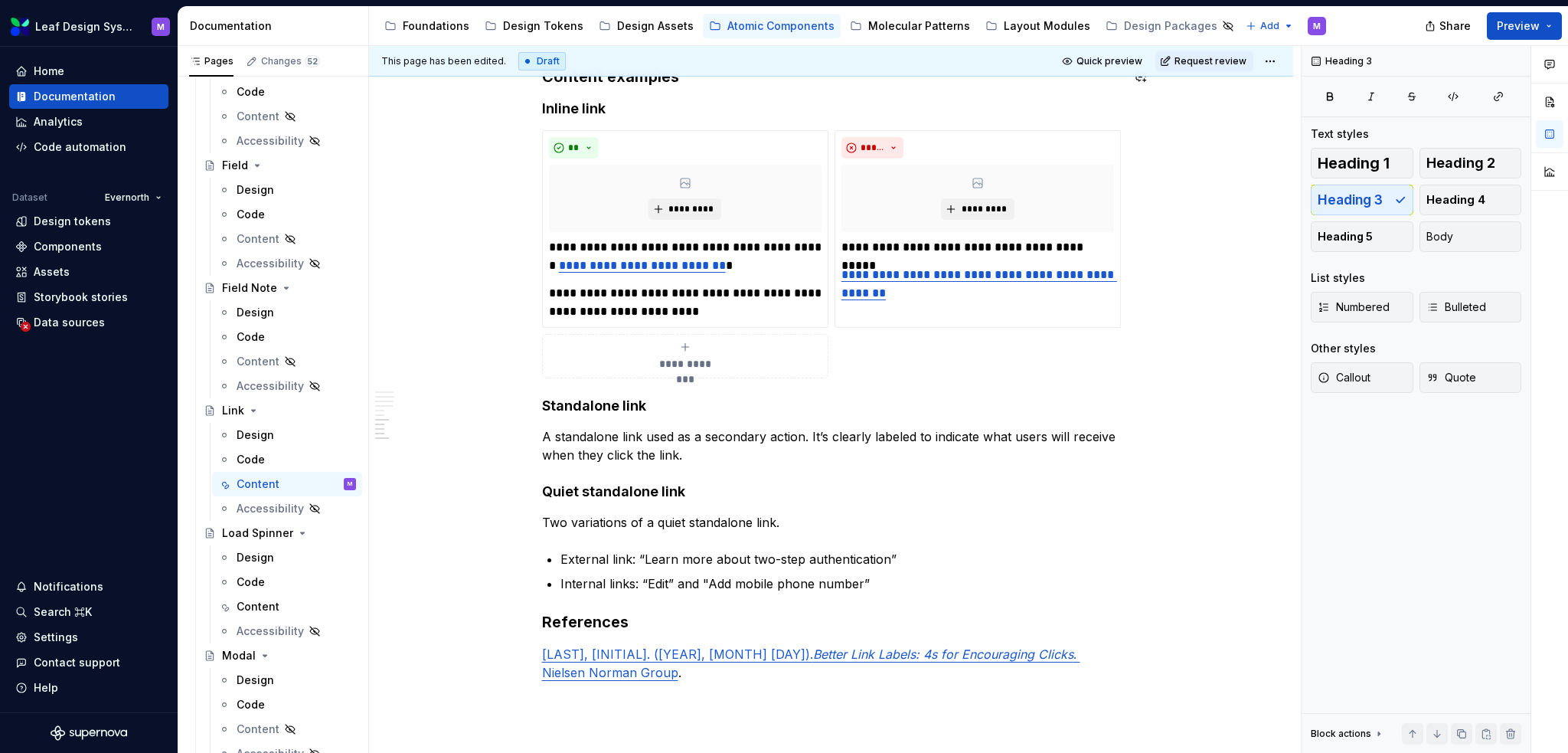 type on "*" 